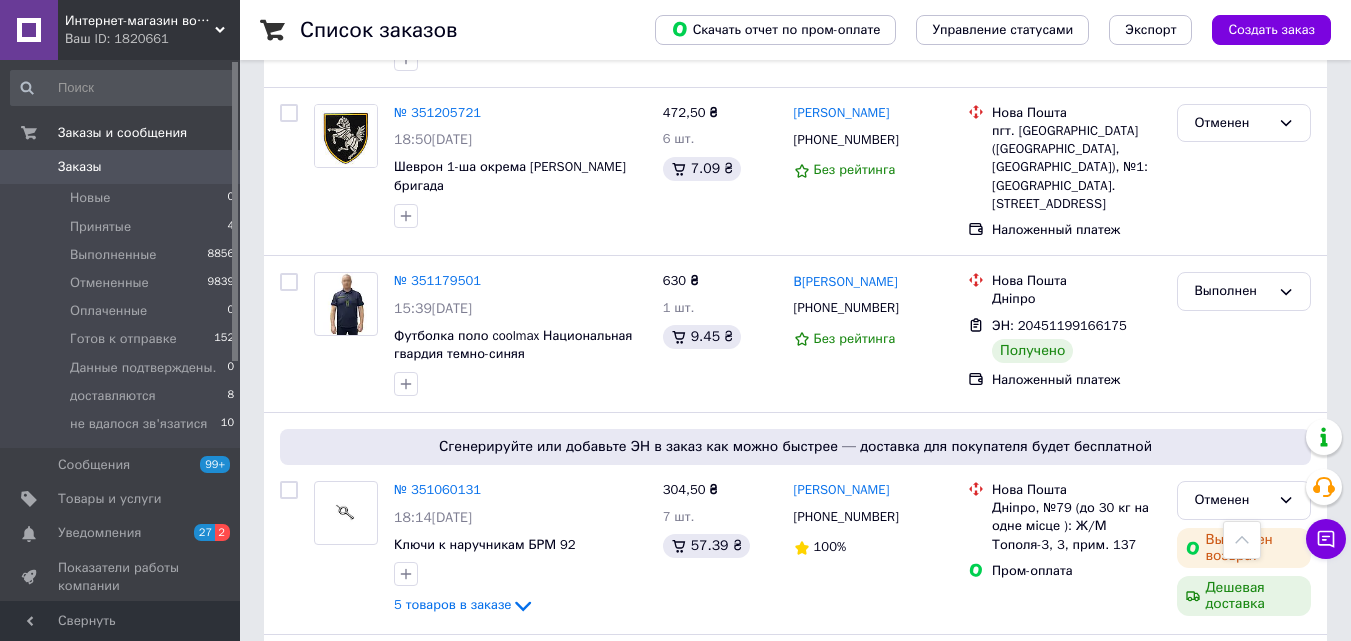 scroll, scrollTop: 2600, scrollLeft: 0, axis: vertical 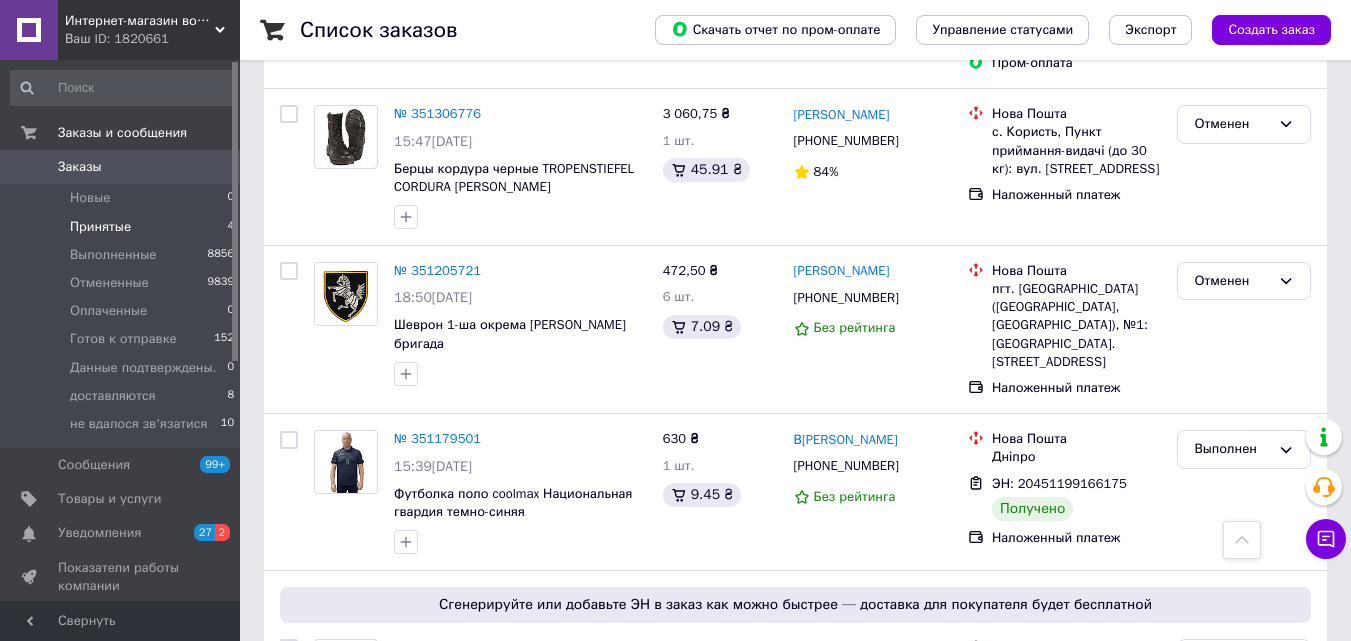 click on "Принятые" at bounding box center (100, 227) 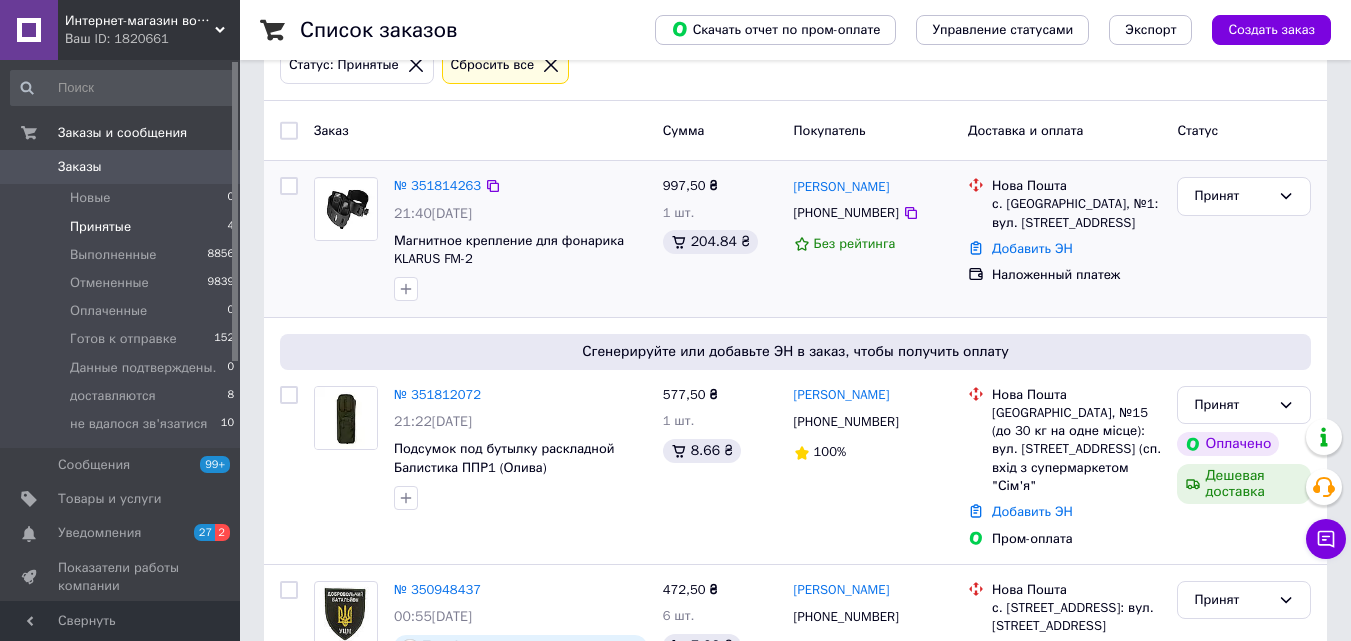 scroll, scrollTop: 100, scrollLeft: 0, axis: vertical 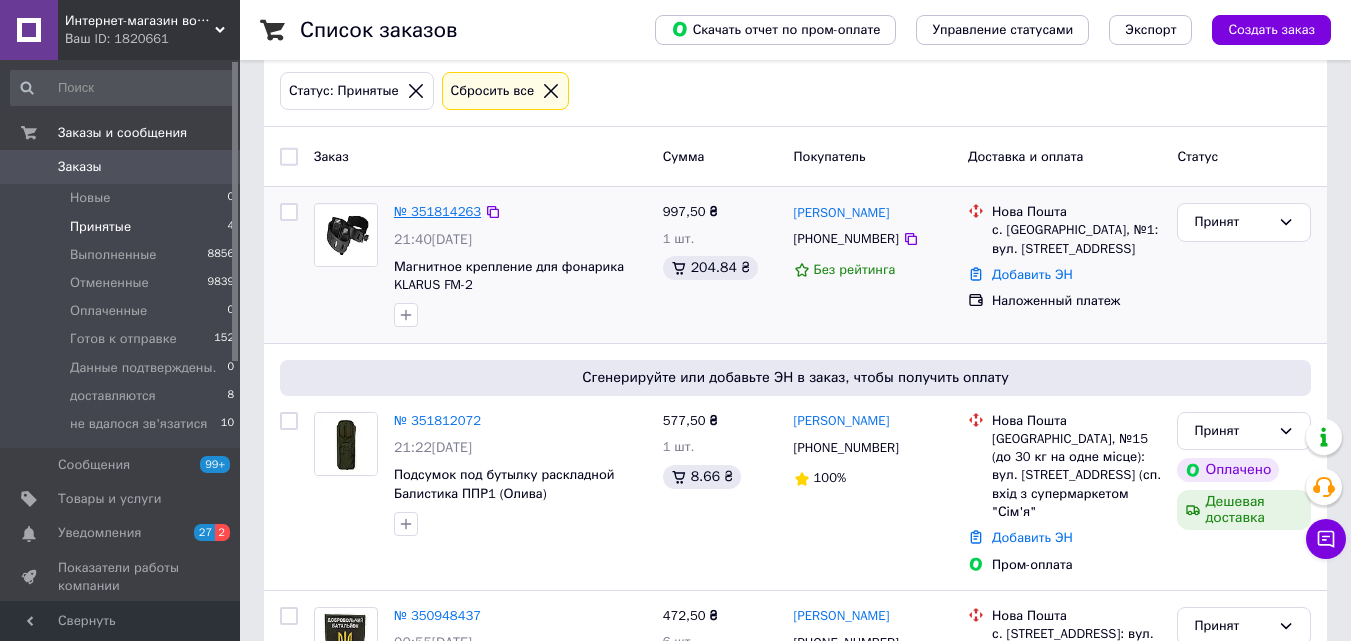 click on "№ 351814263" at bounding box center [437, 211] 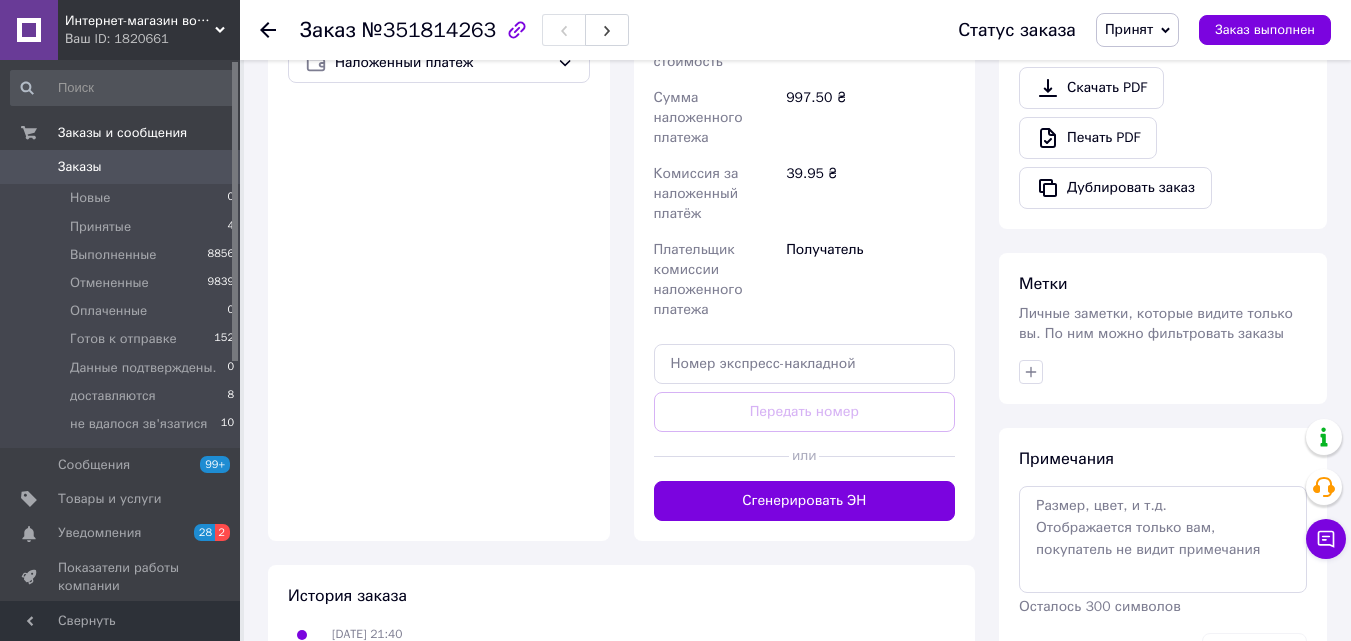 scroll, scrollTop: 833, scrollLeft: 0, axis: vertical 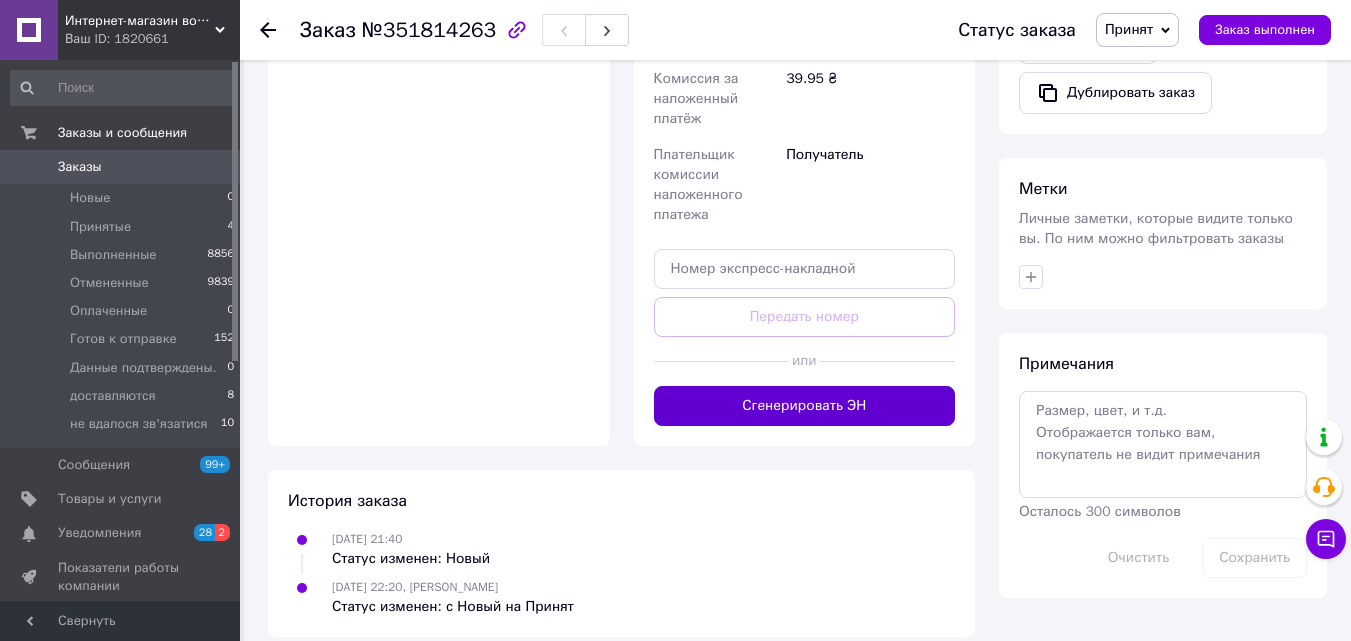 click on "Сгенерировать ЭН" at bounding box center (805, 406) 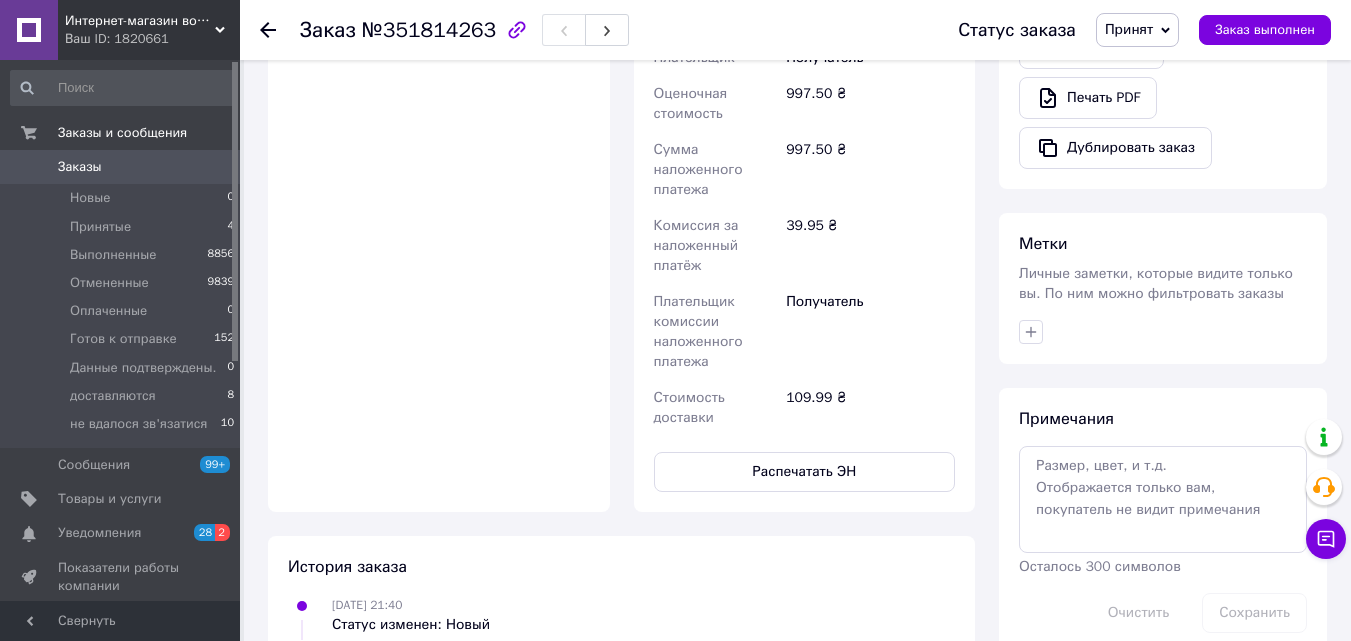 scroll, scrollTop: 900, scrollLeft: 0, axis: vertical 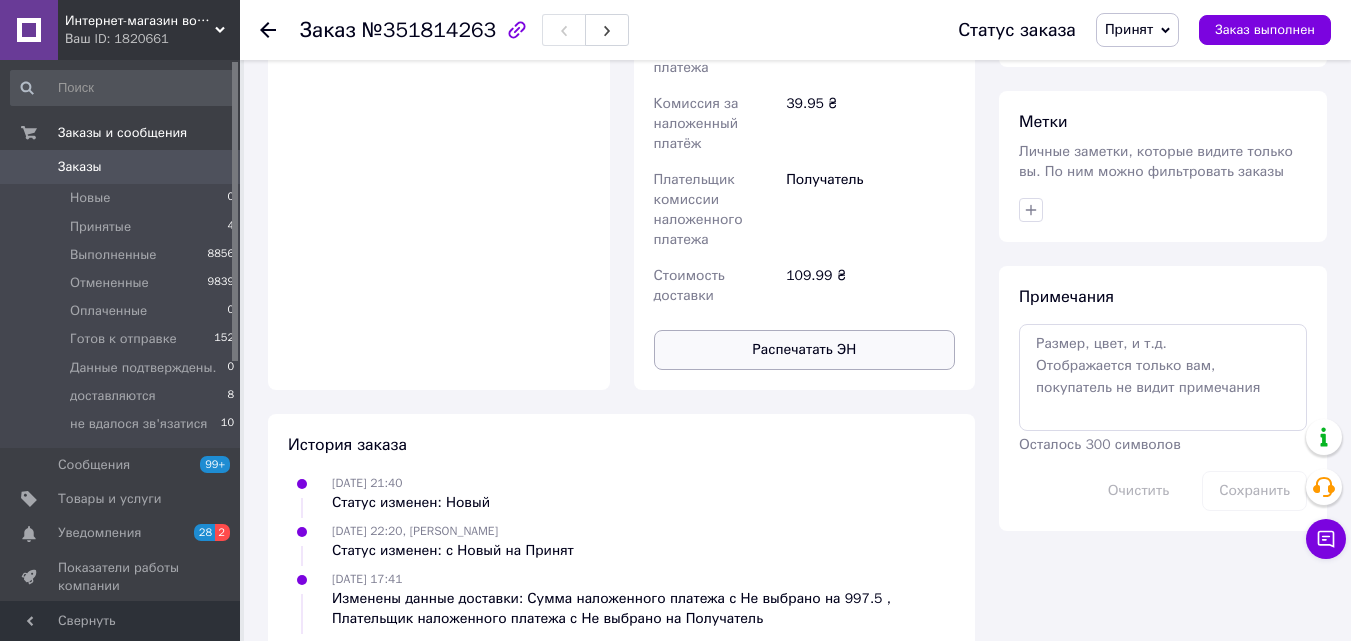 click on "Распечатать ЭН" at bounding box center [805, 350] 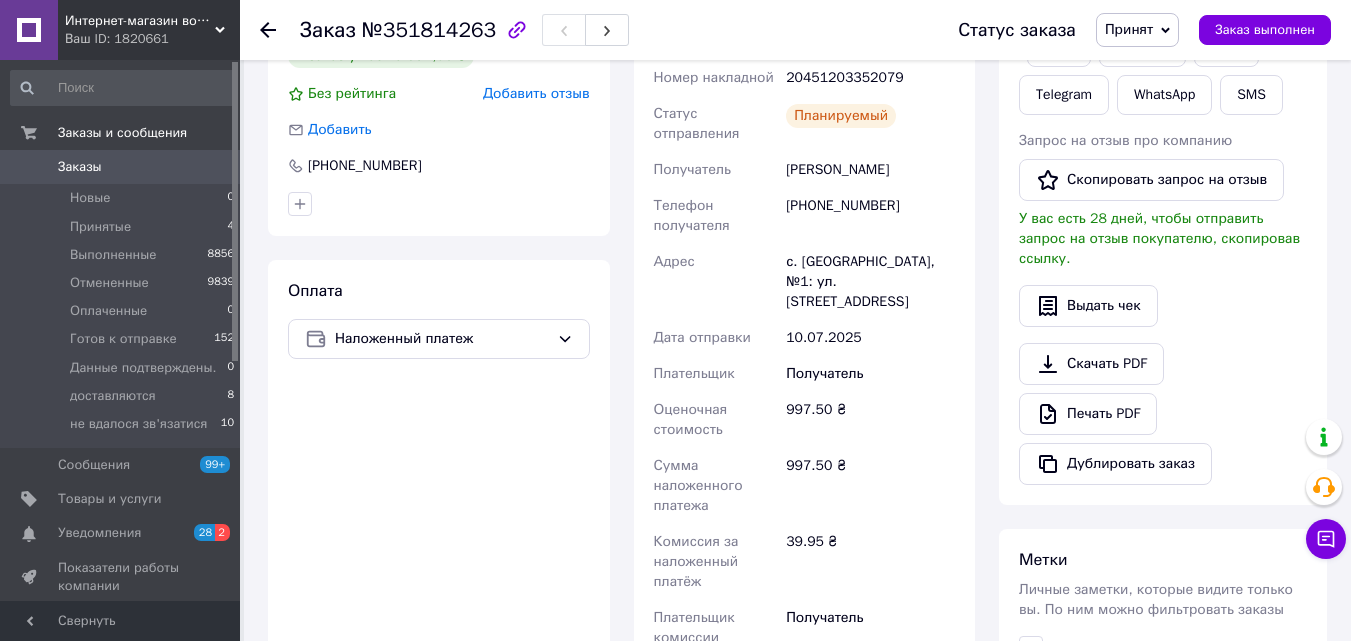 scroll, scrollTop: 400, scrollLeft: 0, axis: vertical 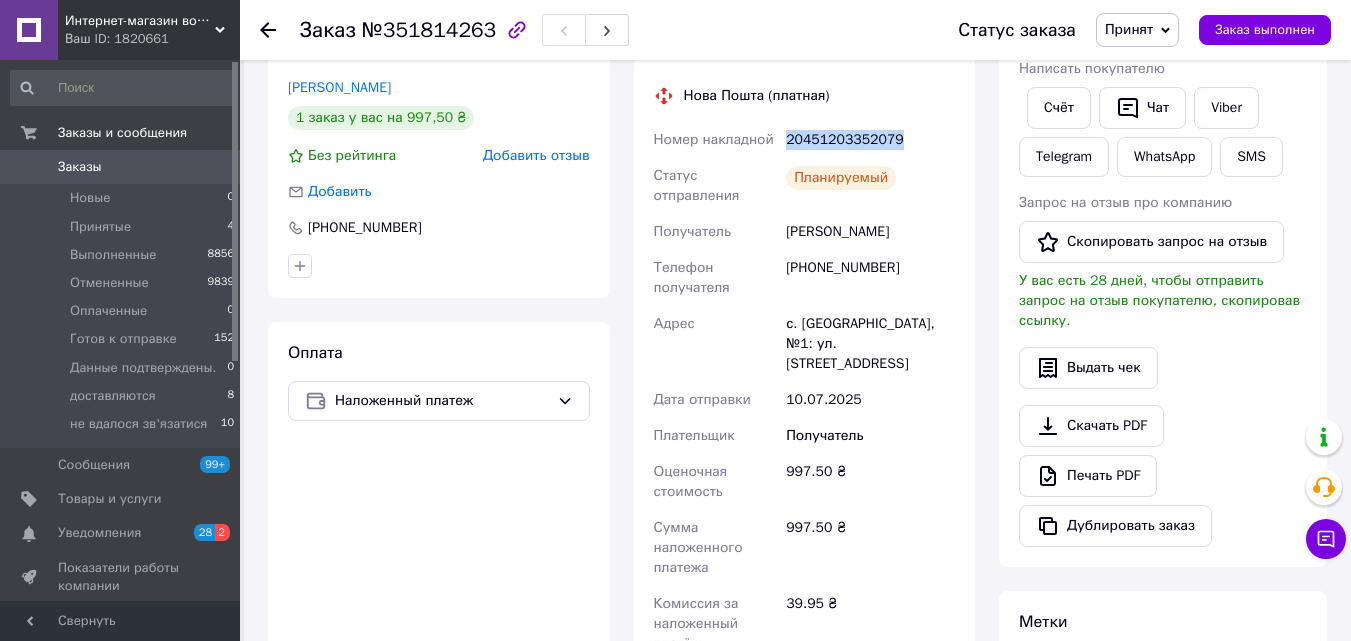 drag, startPoint x: 898, startPoint y: 132, endPoint x: 768, endPoint y: 133, distance: 130.00385 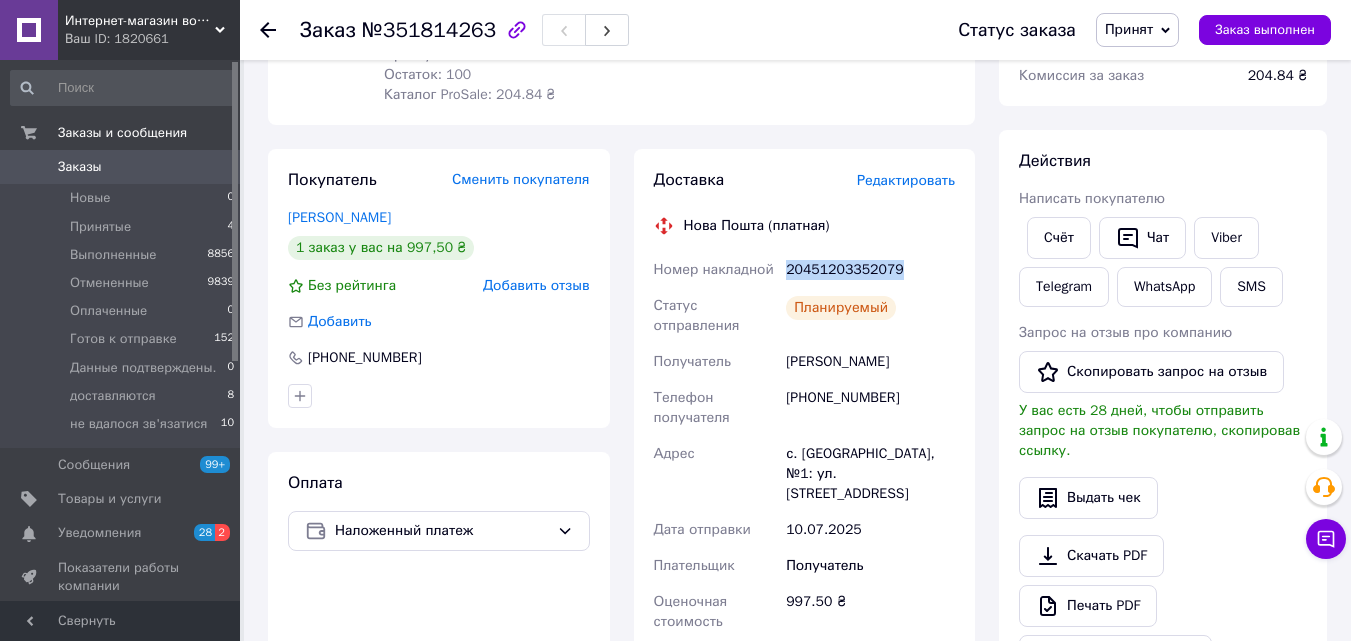 scroll, scrollTop: 100, scrollLeft: 0, axis: vertical 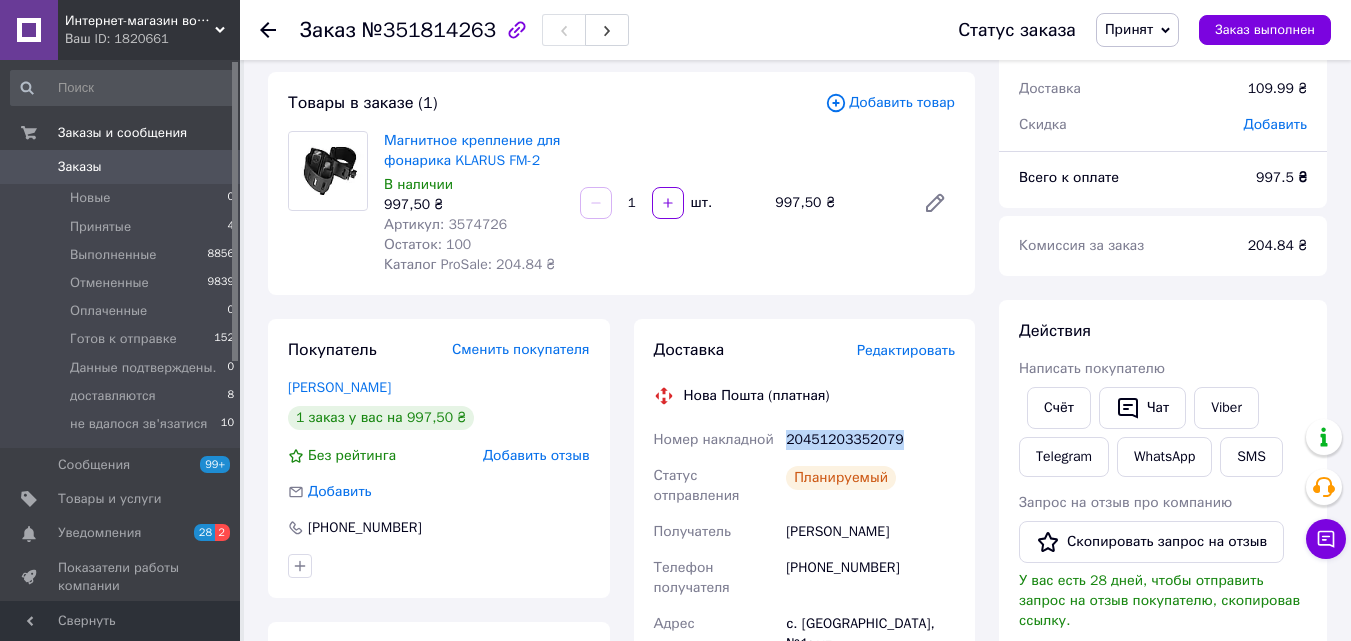 copy on "Номер накладной 20451203352079" 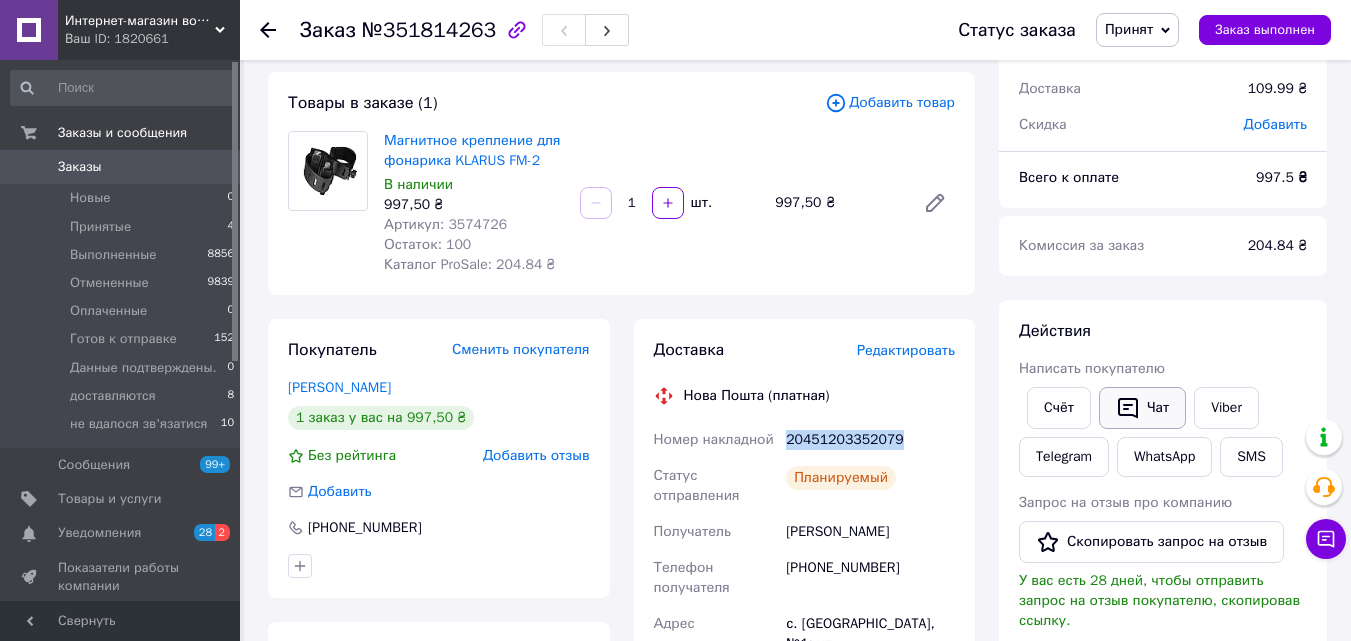 click on "Чат" at bounding box center [1142, 408] 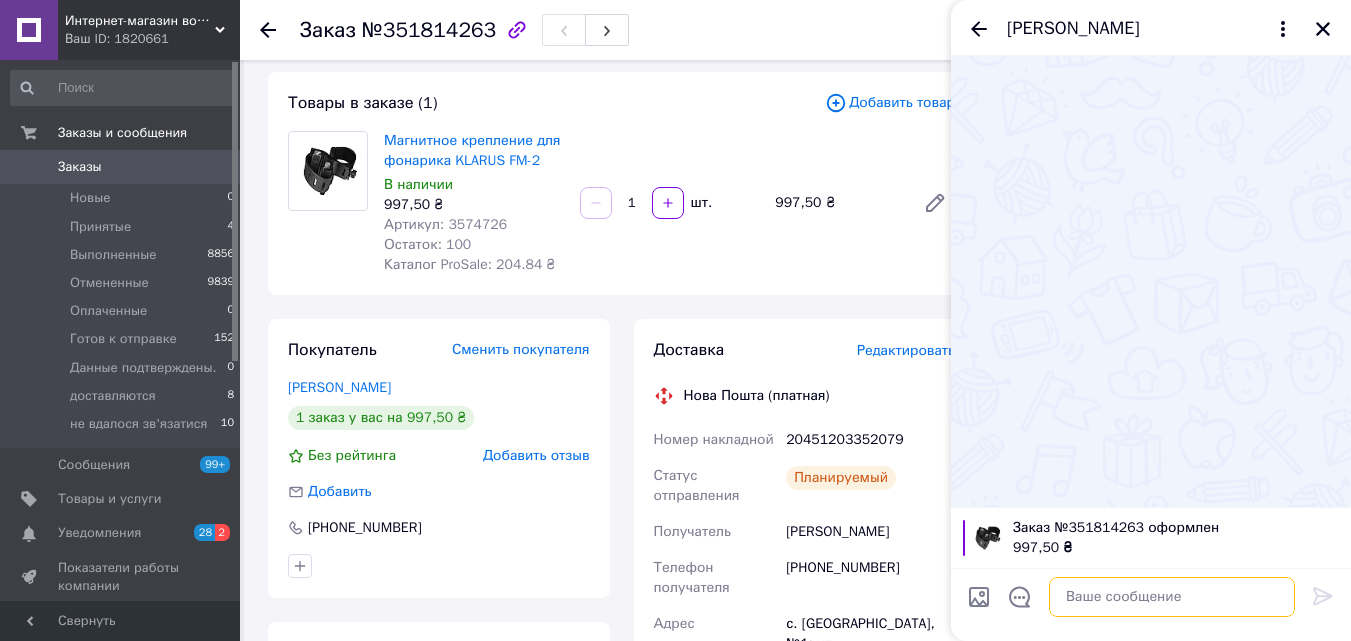 click at bounding box center [1172, 597] 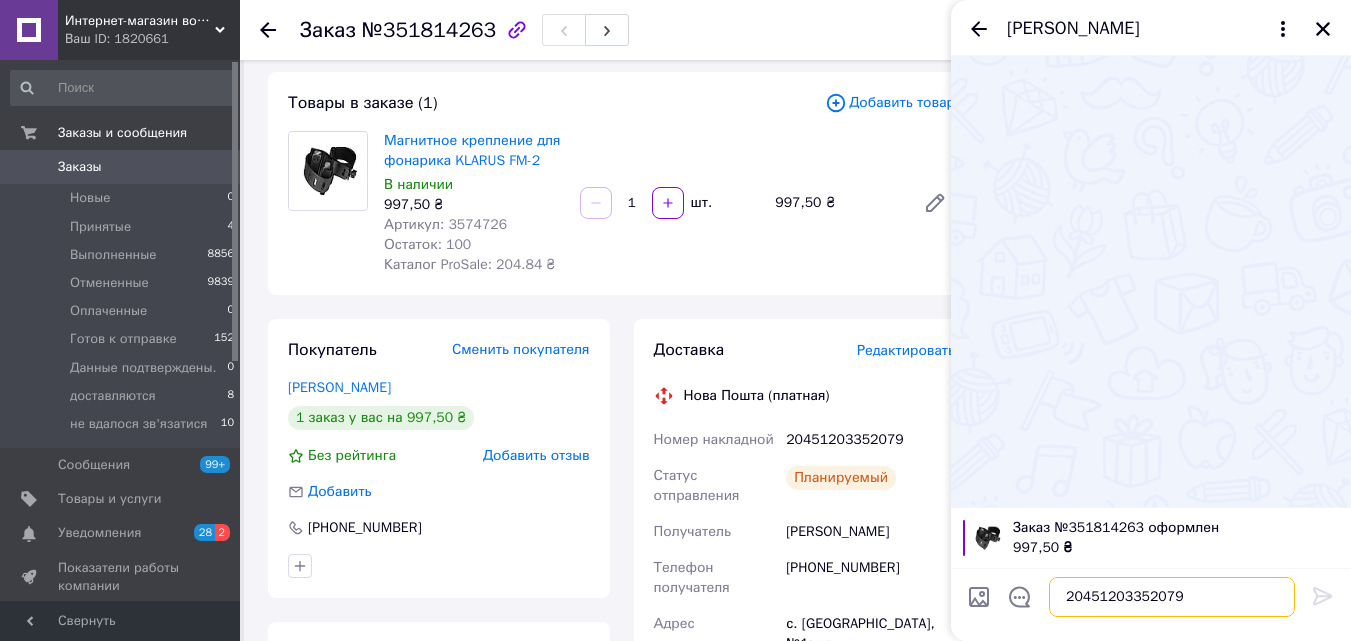 scroll, scrollTop: 12, scrollLeft: 0, axis: vertical 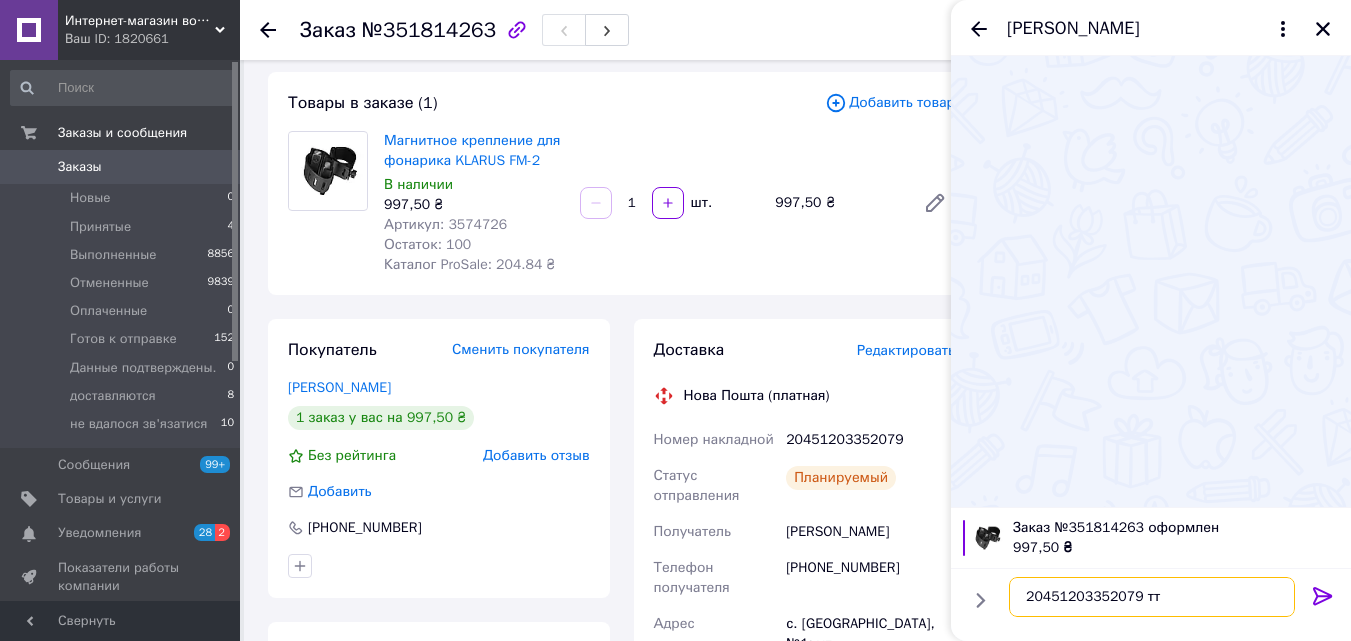 type on "20451203352079 ттн" 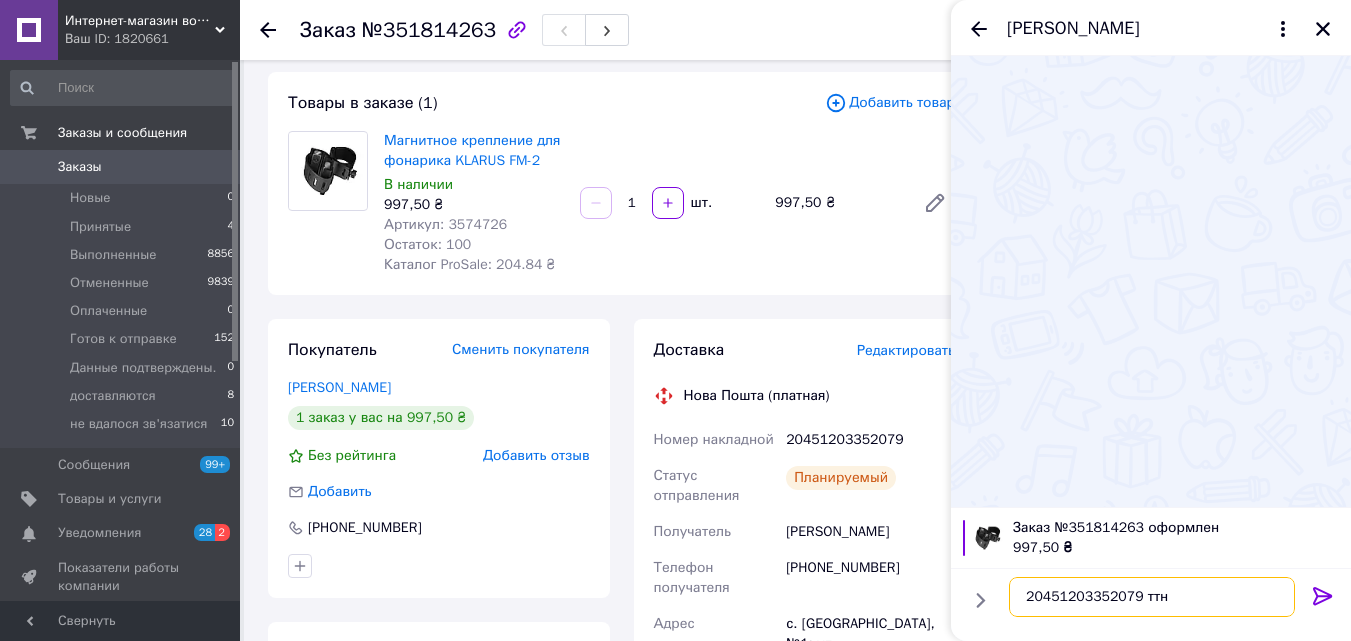 type 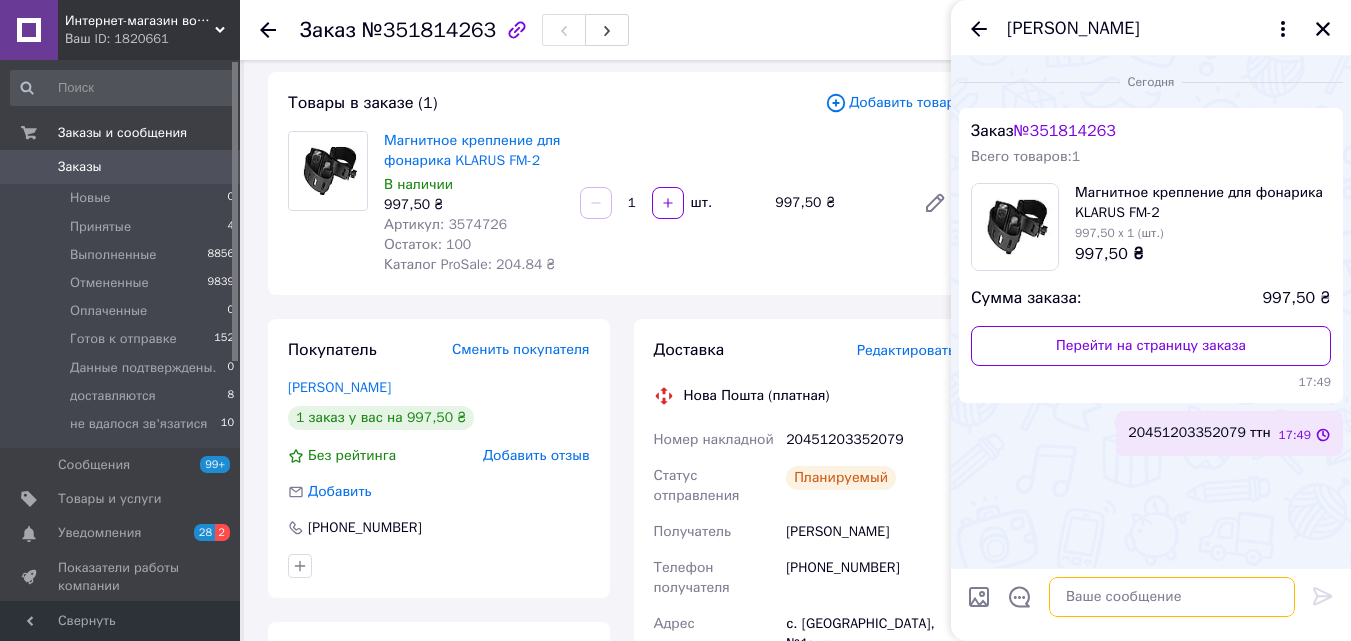 scroll, scrollTop: 0, scrollLeft: 0, axis: both 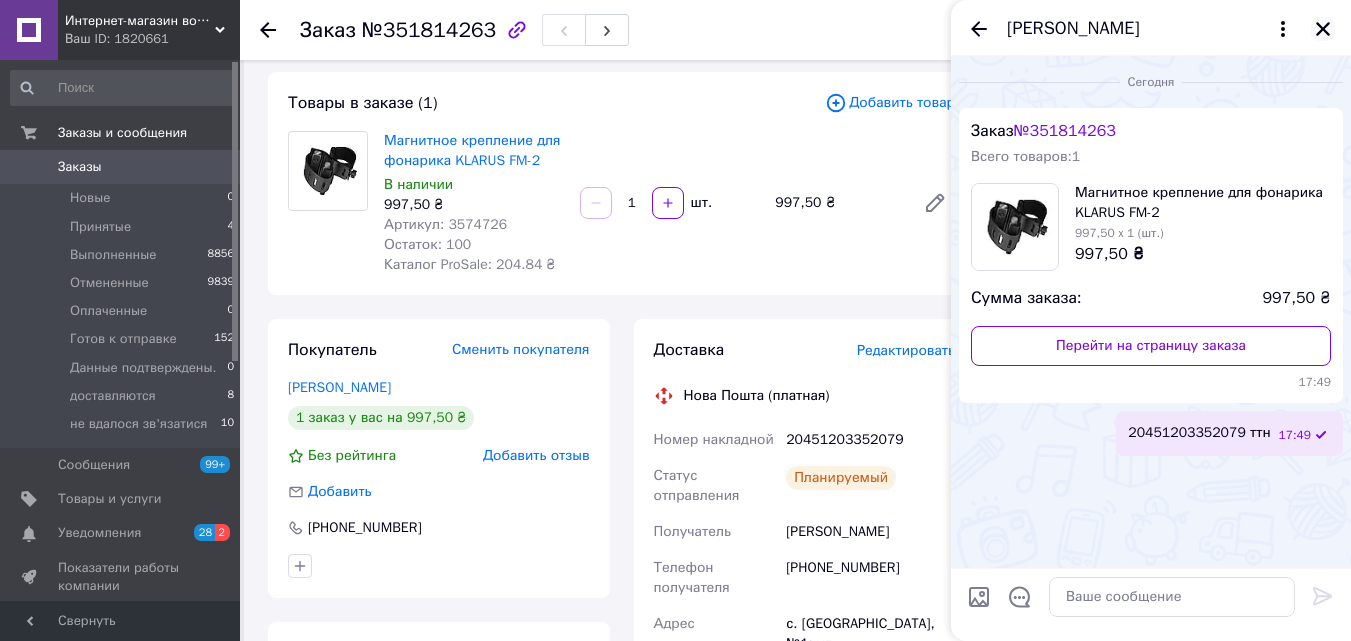 click 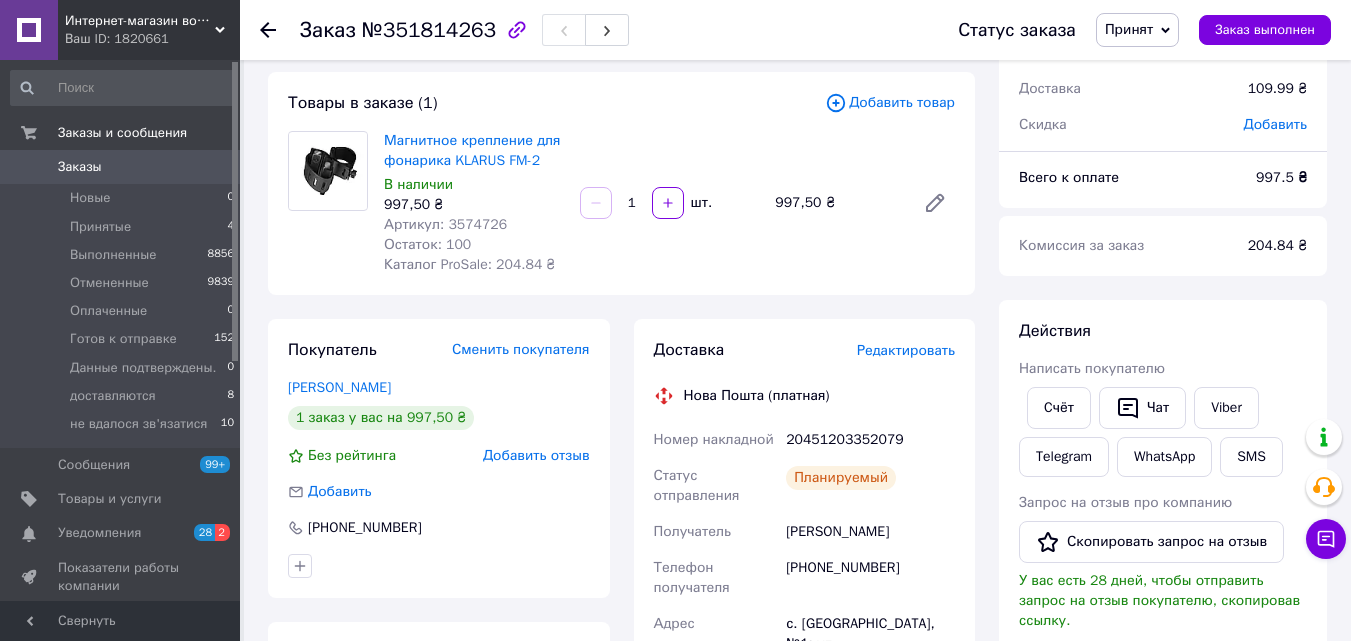 click on "Принят" at bounding box center (1129, 29) 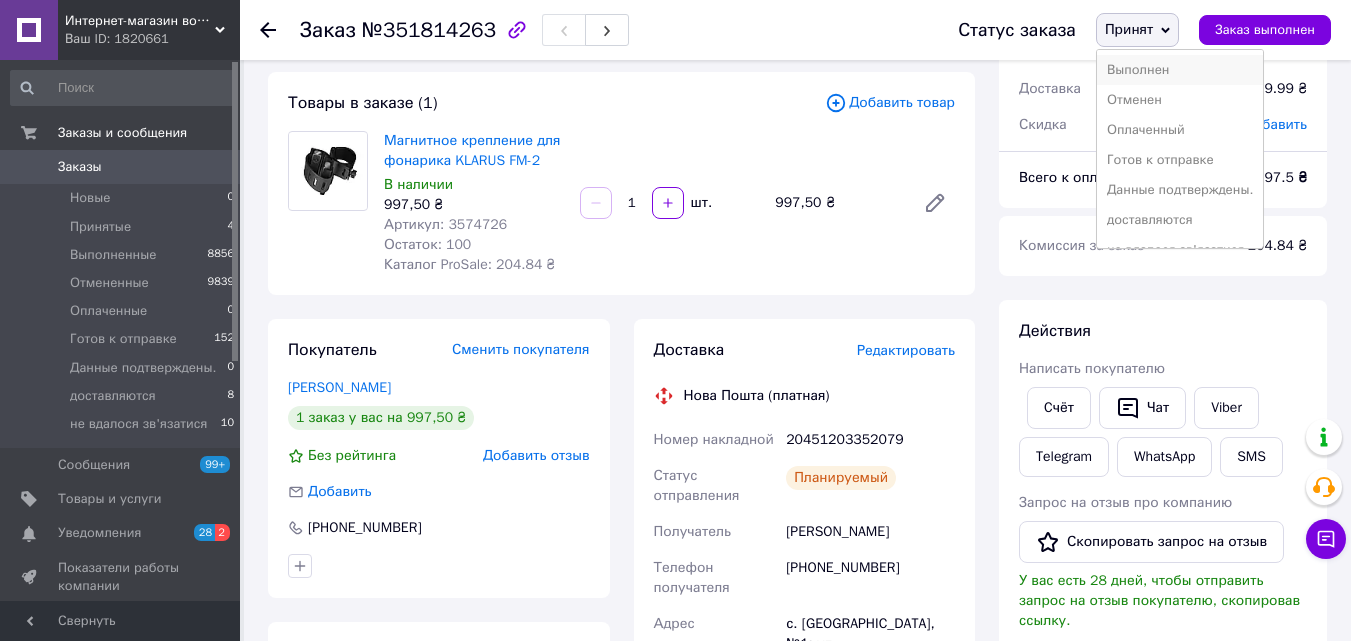 click on "Выполнен" at bounding box center [1180, 70] 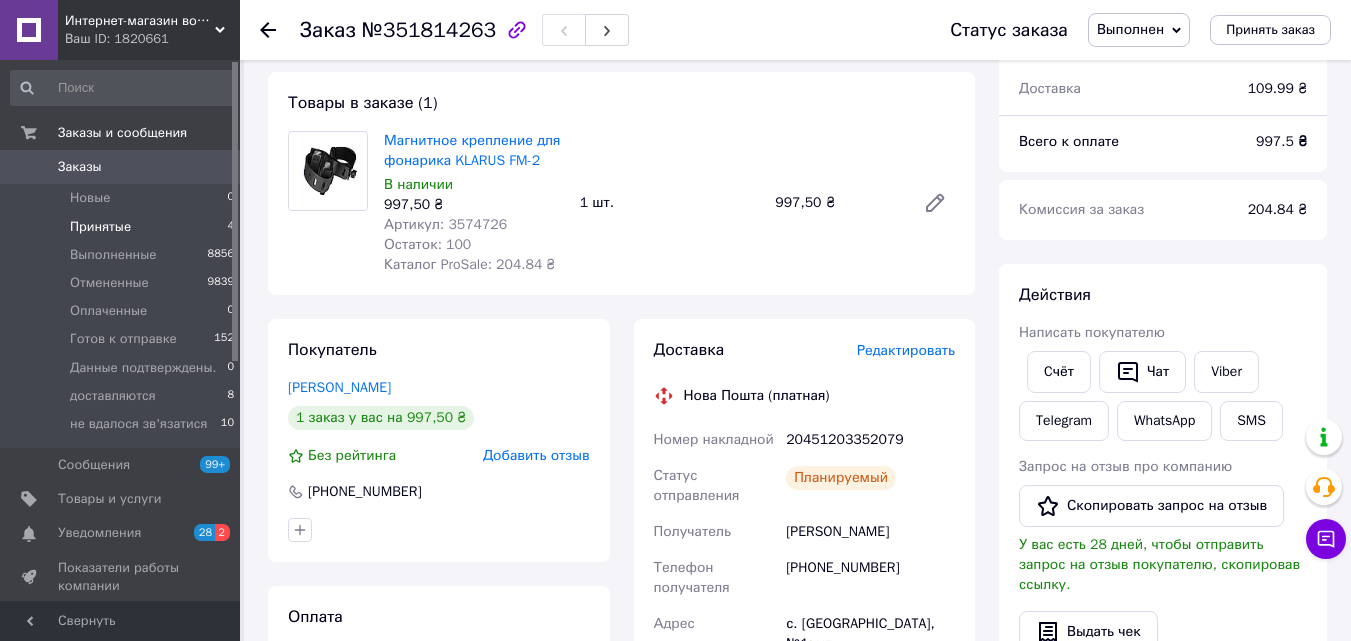 click on "Принятые" at bounding box center [100, 227] 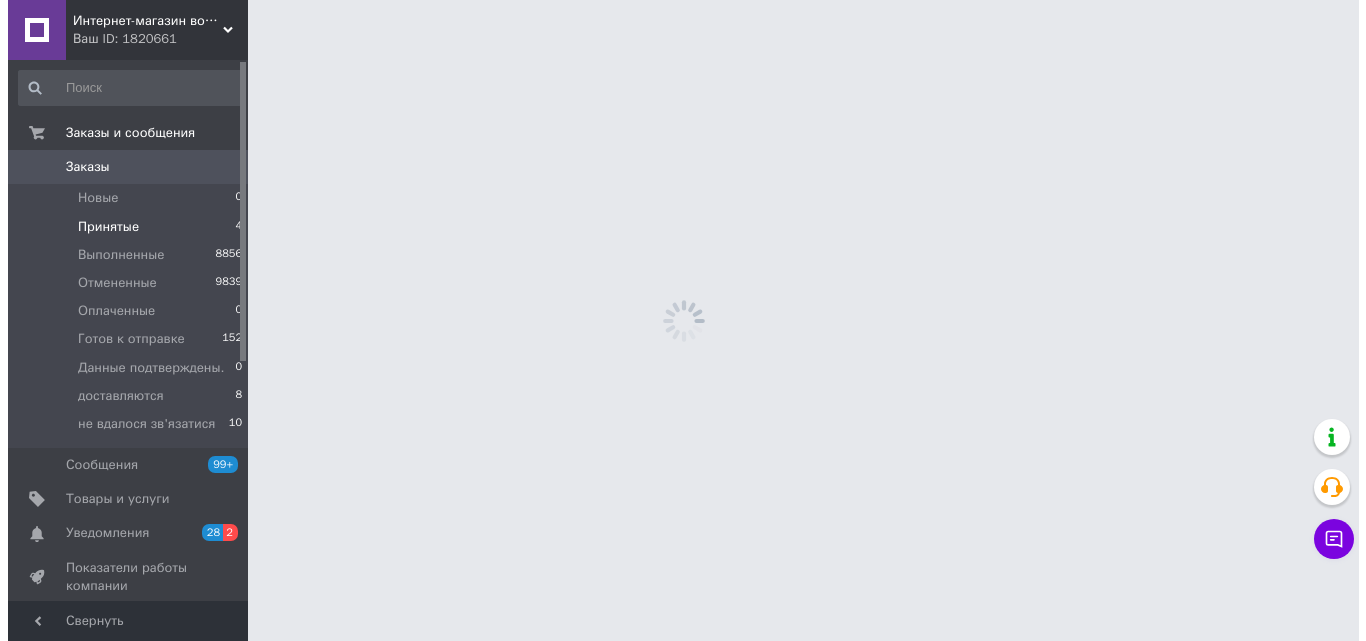 scroll, scrollTop: 0, scrollLeft: 0, axis: both 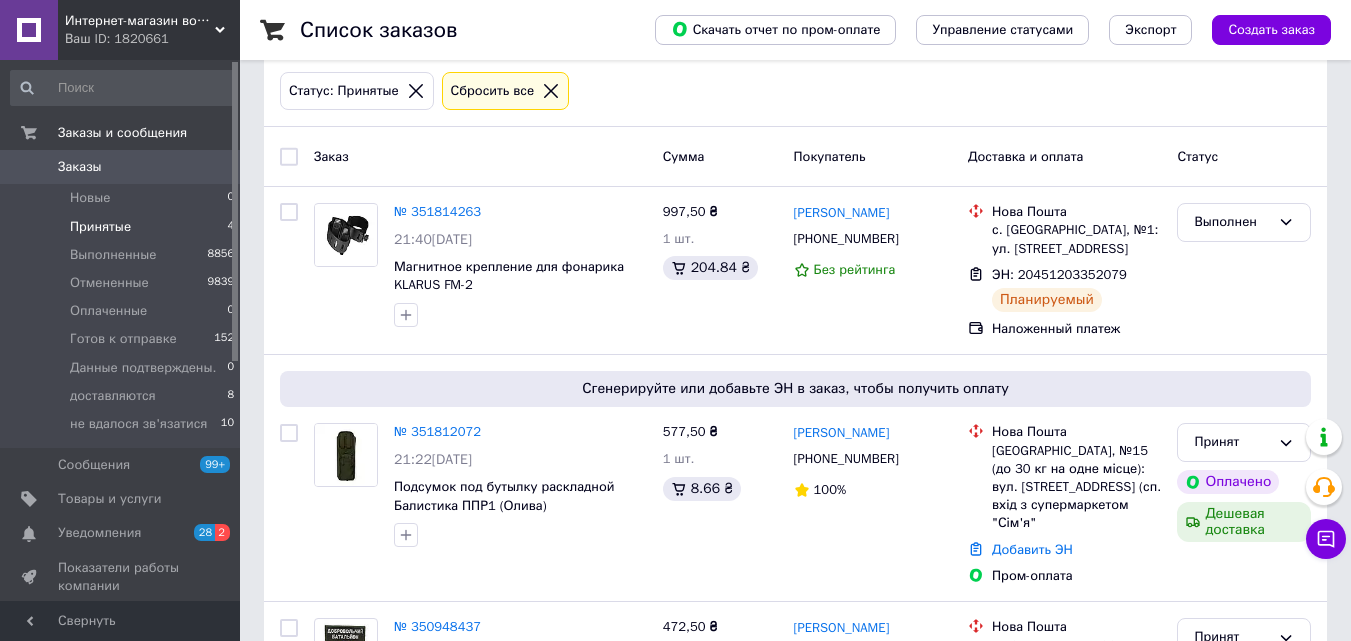 click on "Принятые 4" at bounding box center [123, 227] 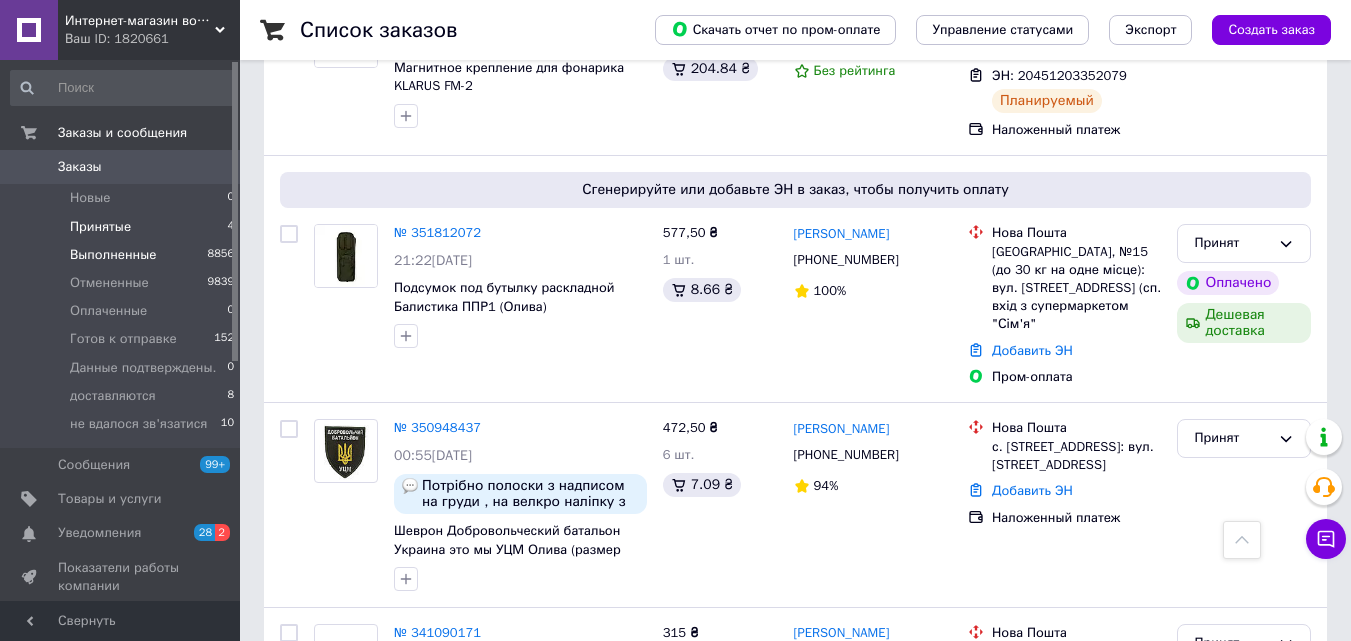 scroll, scrollTop: 148, scrollLeft: 0, axis: vertical 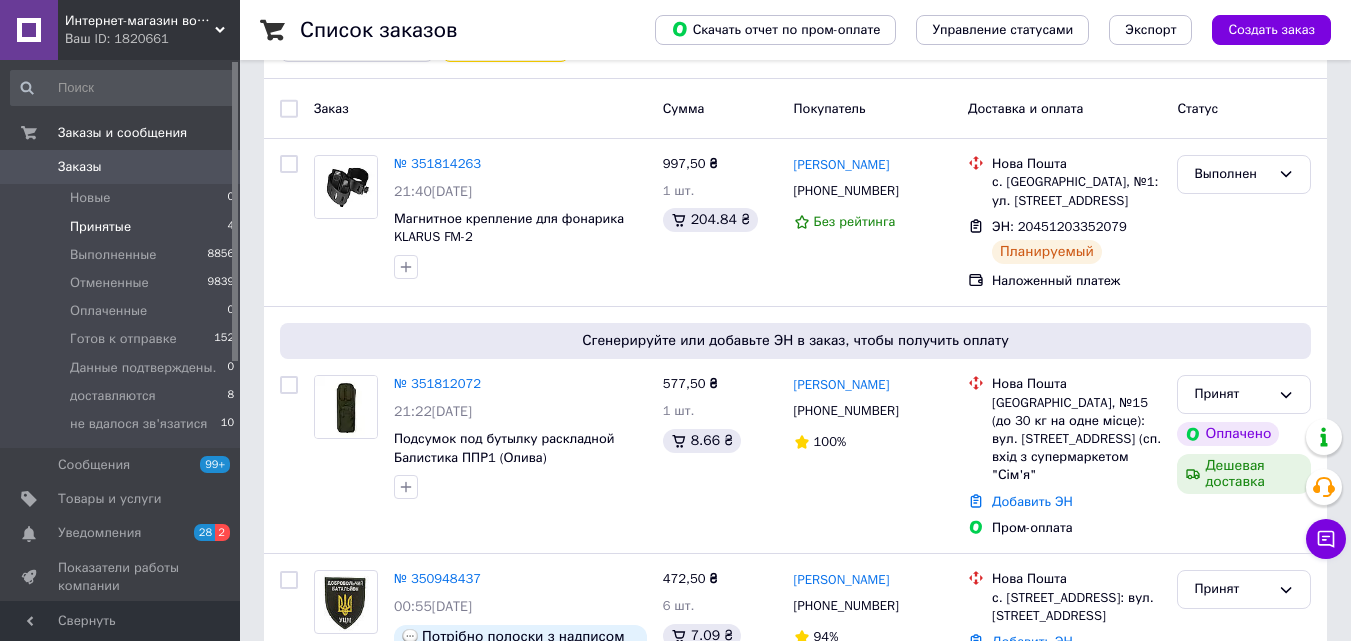 click on "Заказы" at bounding box center (121, 167) 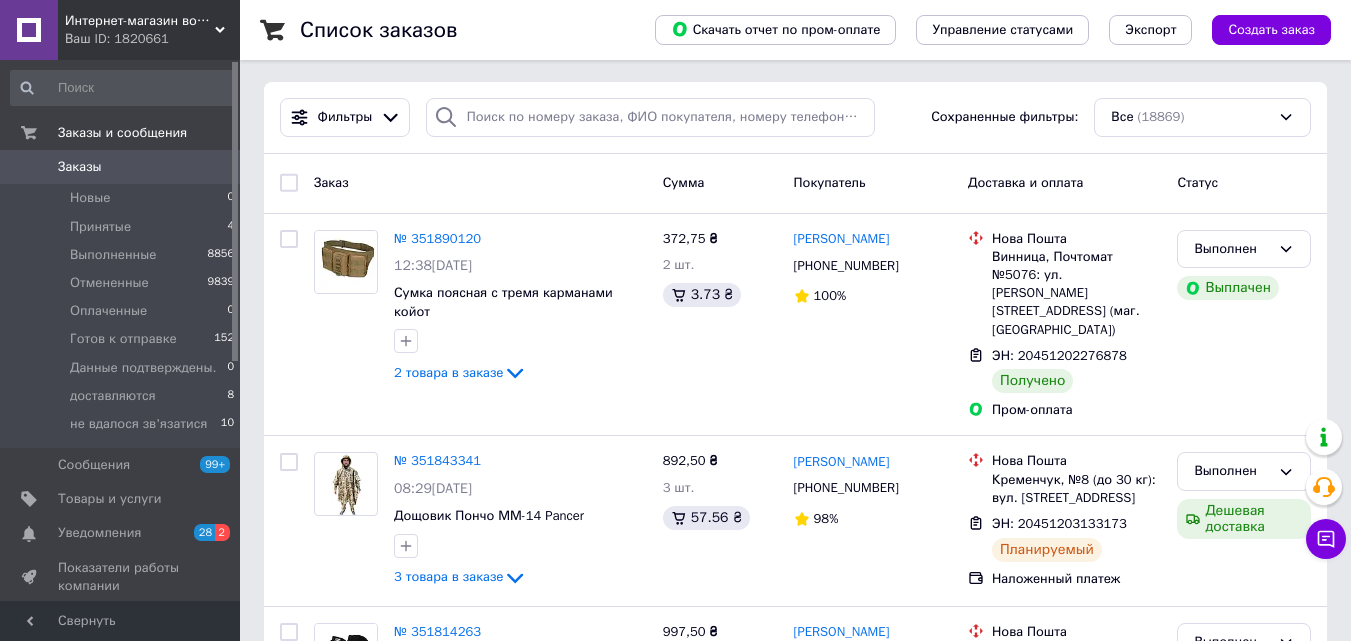 scroll, scrollTop: 200, scrollLeft: 0, axis: vertical 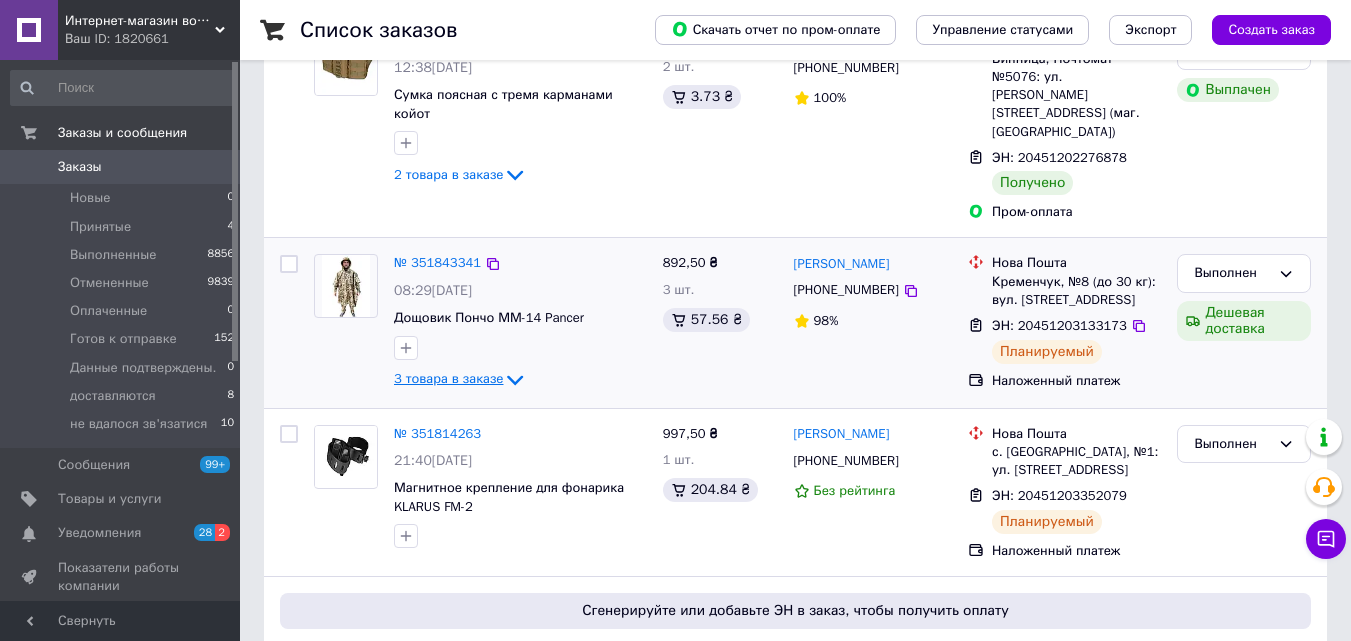 click 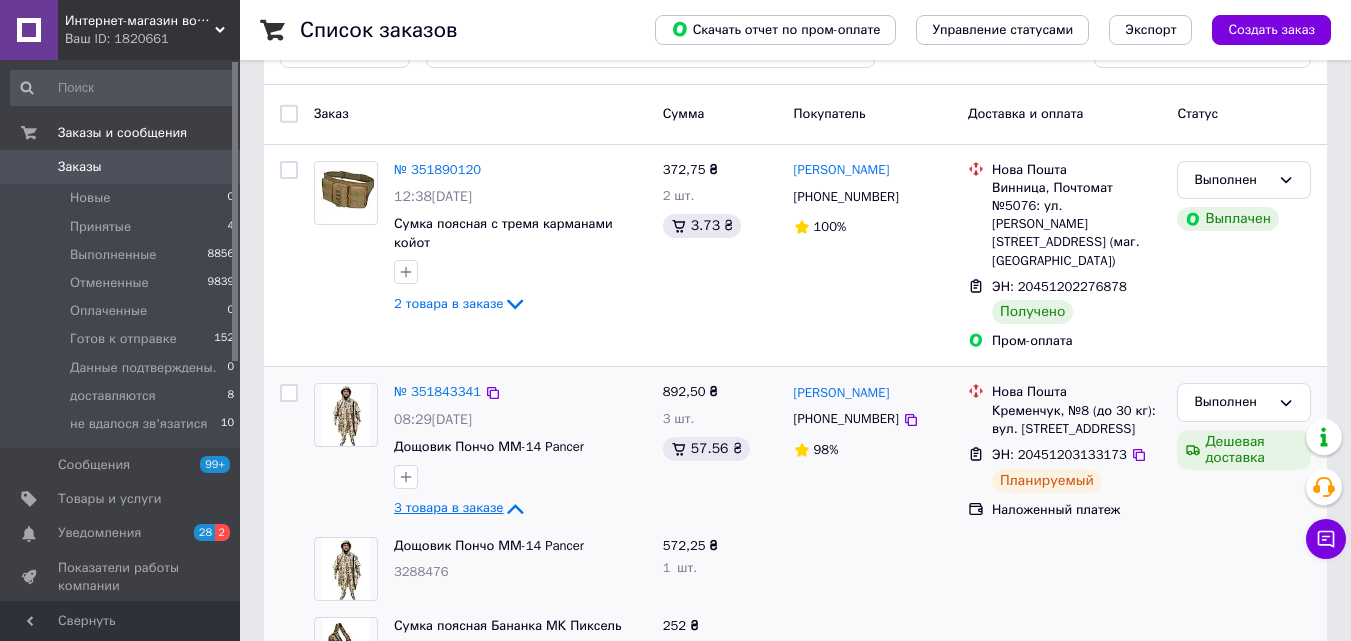 scroll, scrollTop: 0, scrollLeft: 0, axis: both 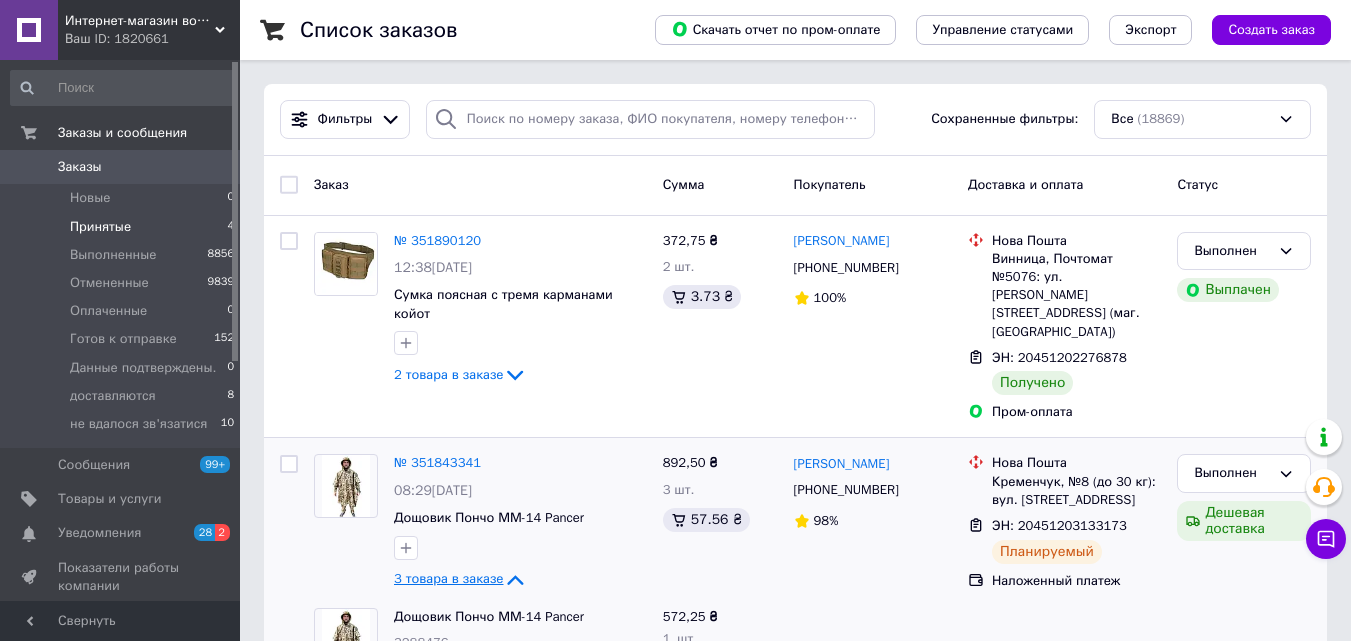 click on "Принятые" at bounding box center (100, 227) 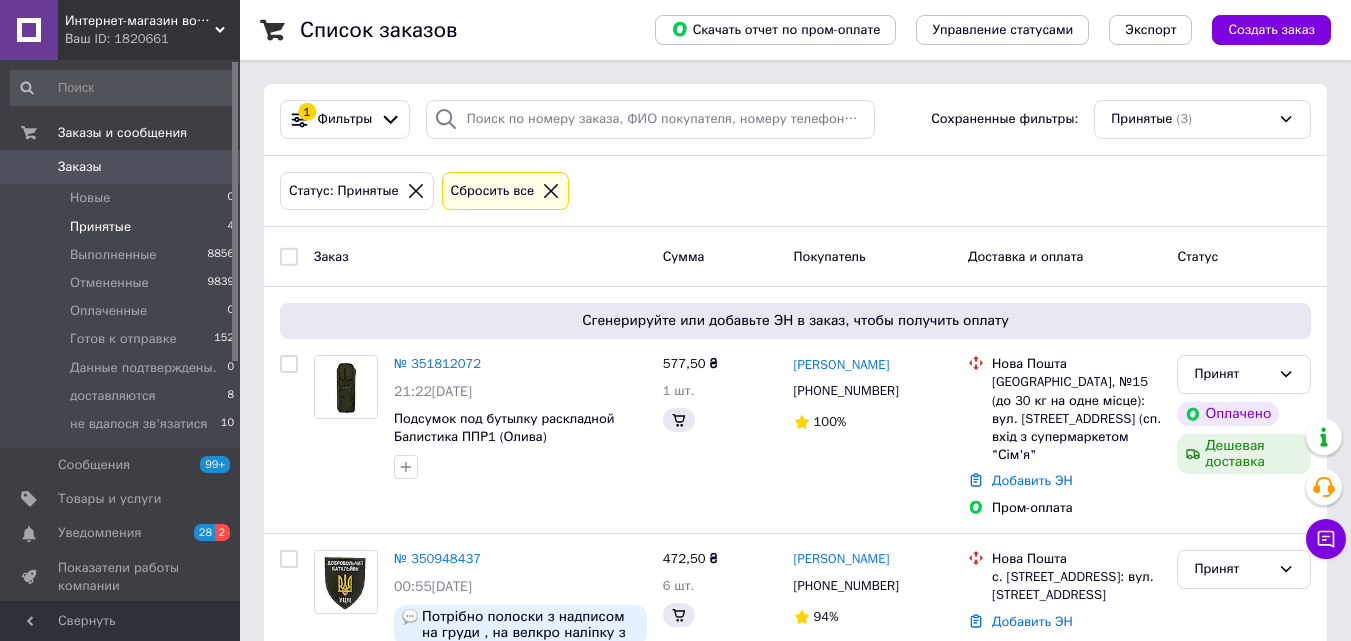 scroll, scrollTop: 279, scrollLeft: 0, axis: vertical 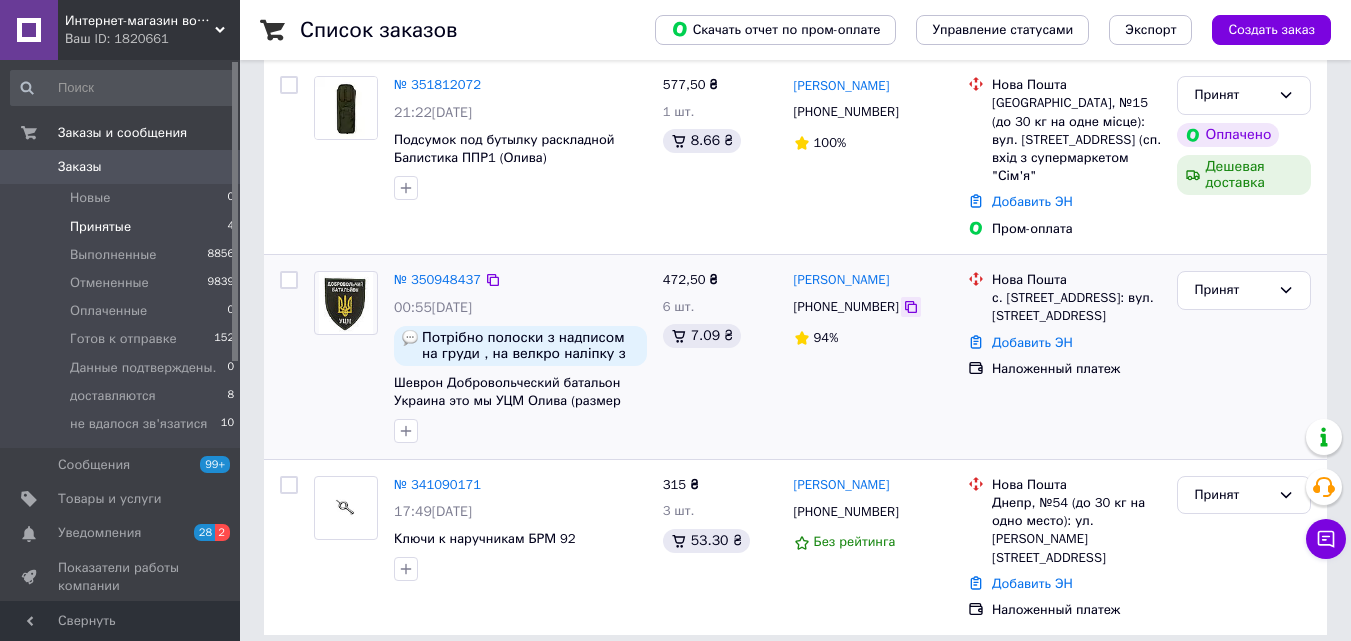 click 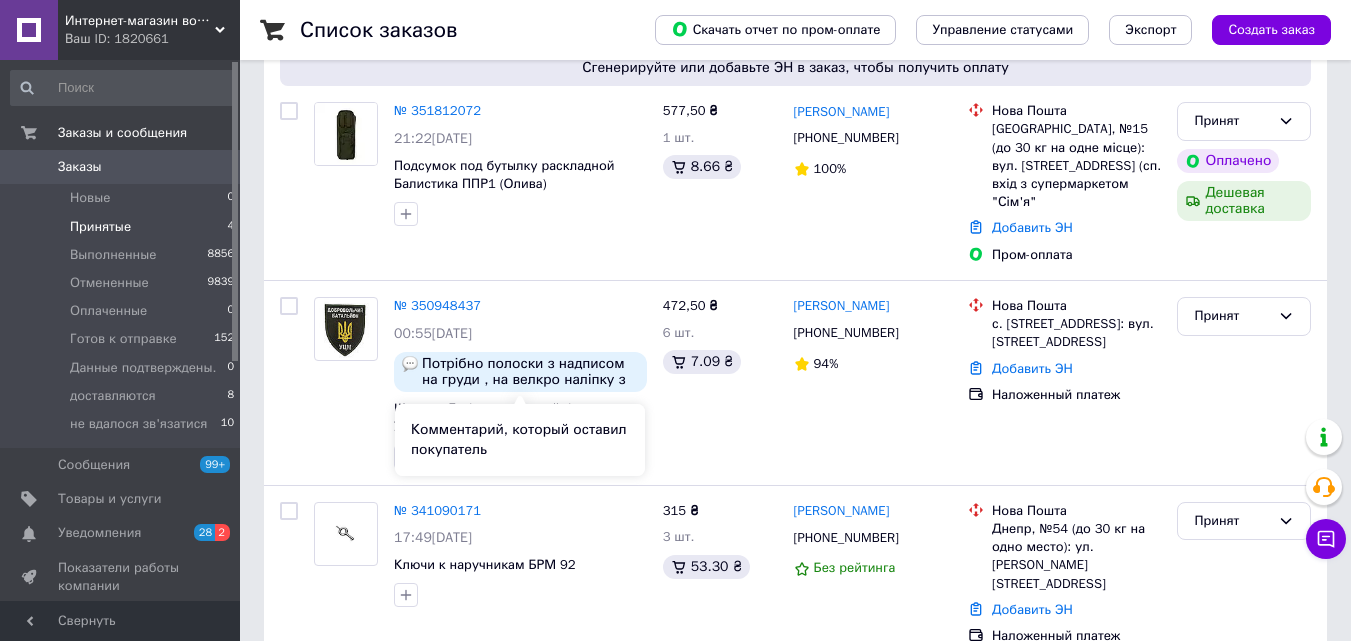 scroll, scrollTop: 279, scrollLeft: 0, axis: vertical 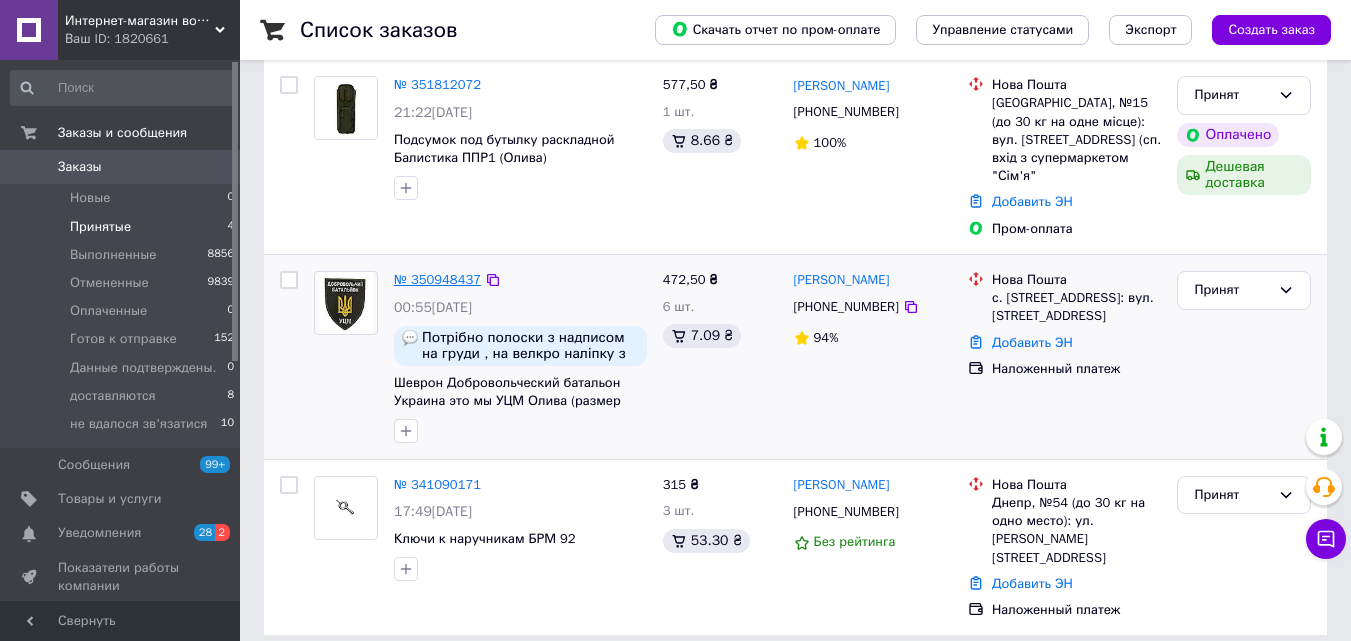 click on "№ 350948437" at bounding box center (437, 279) 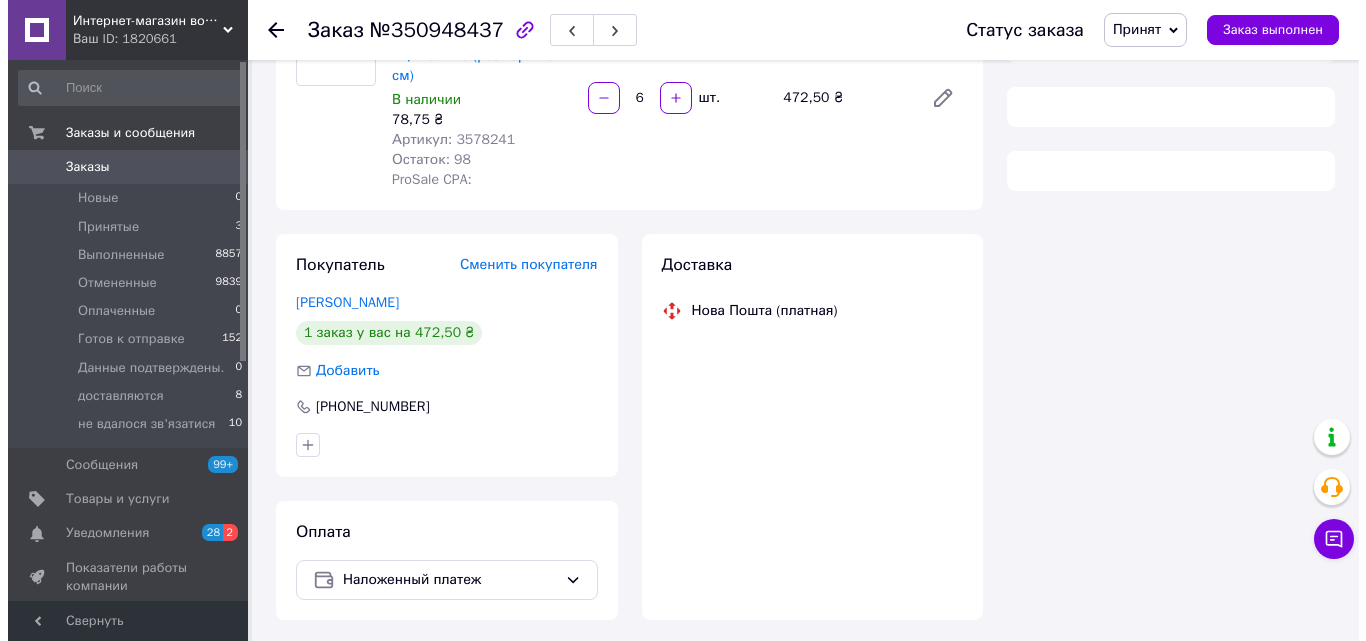 scroll, scrollTop: 279, scrollLeft: 0, axis: vertical 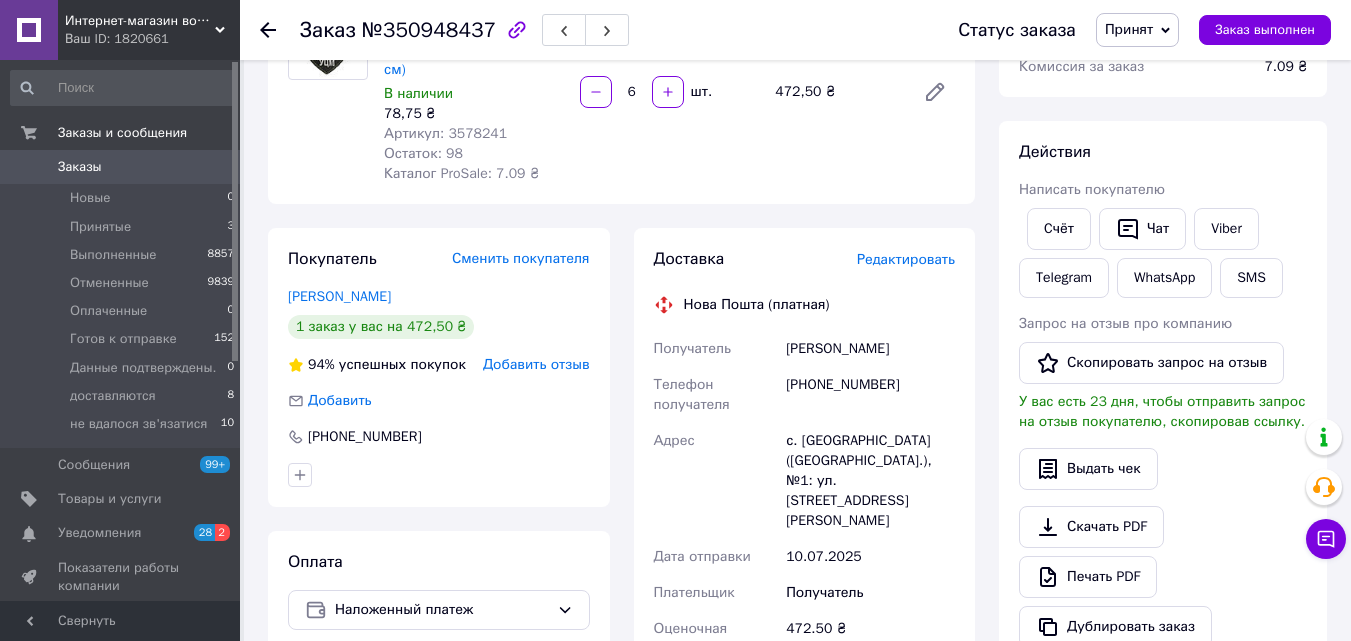 click on "Редактировать" at bounding box center [906, 259] 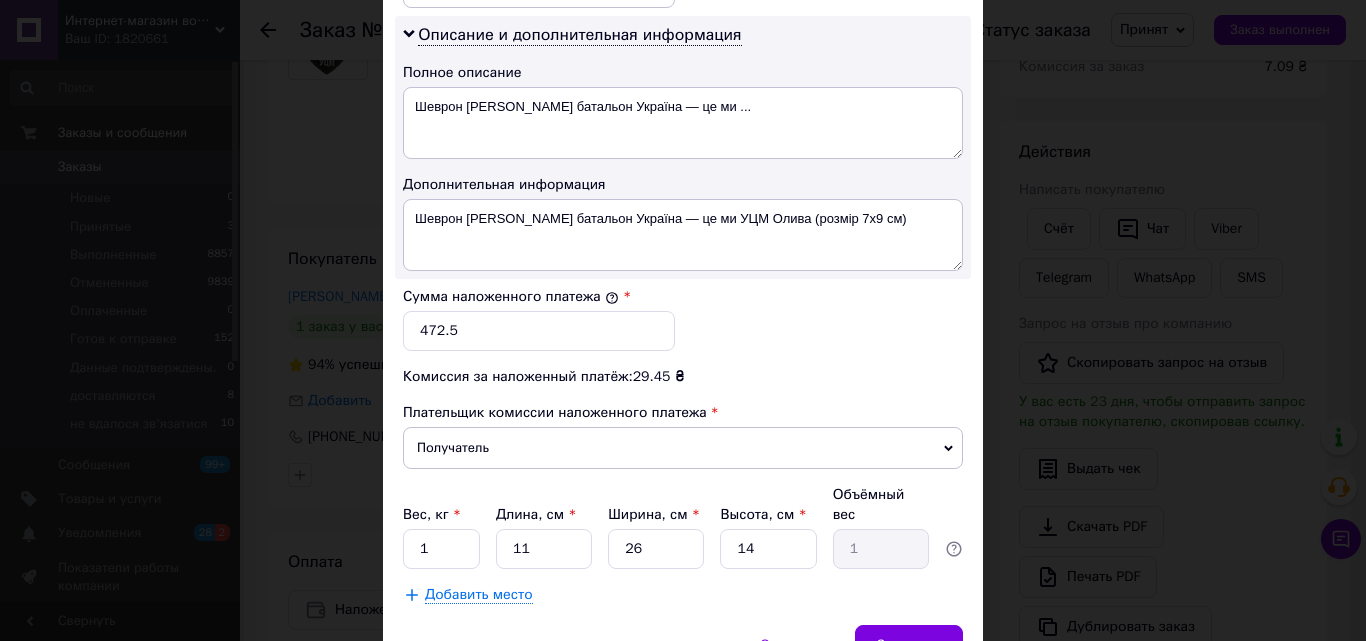 scroll, scrollTop: 1129, scrollLeft: 0, axis: vertical 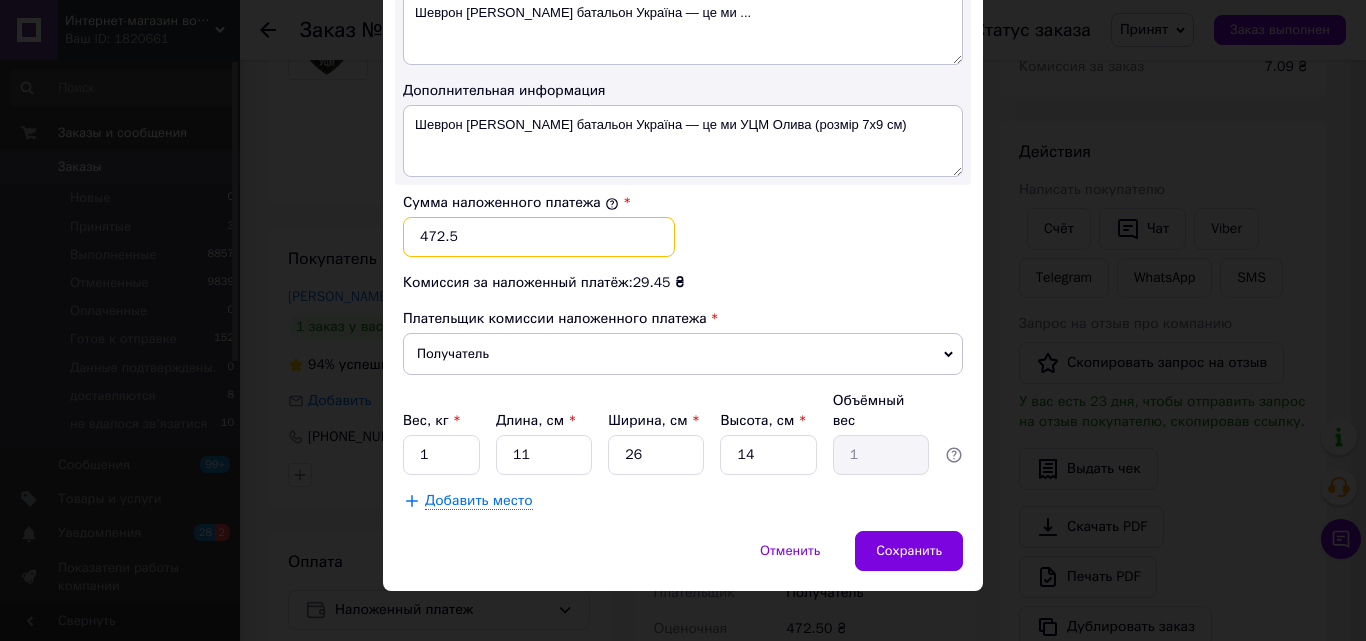drag, startPoint x: 451, startPoint y: 237, endPoint x: 294, endPoint y: 216, distance: 158.39824 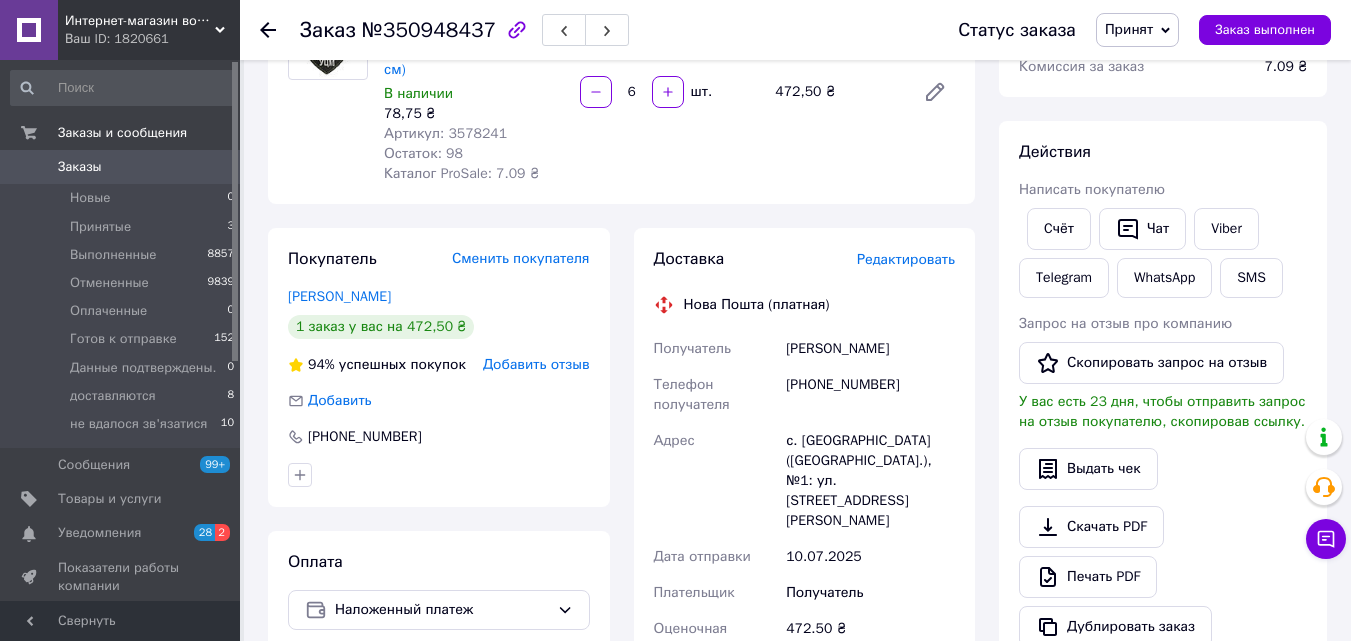 click on "Редактировать" at bounding box center (906, 259) 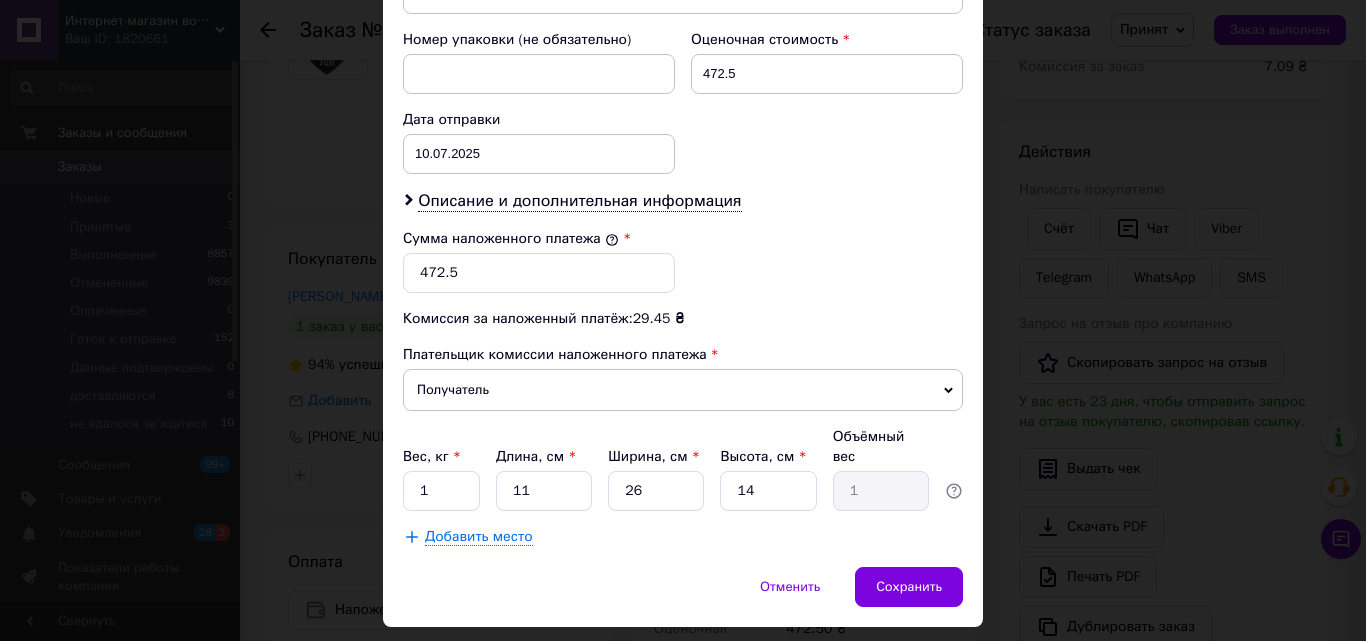 scroll, scrollTop: 905, scrollLeft: 0, axis: vertical 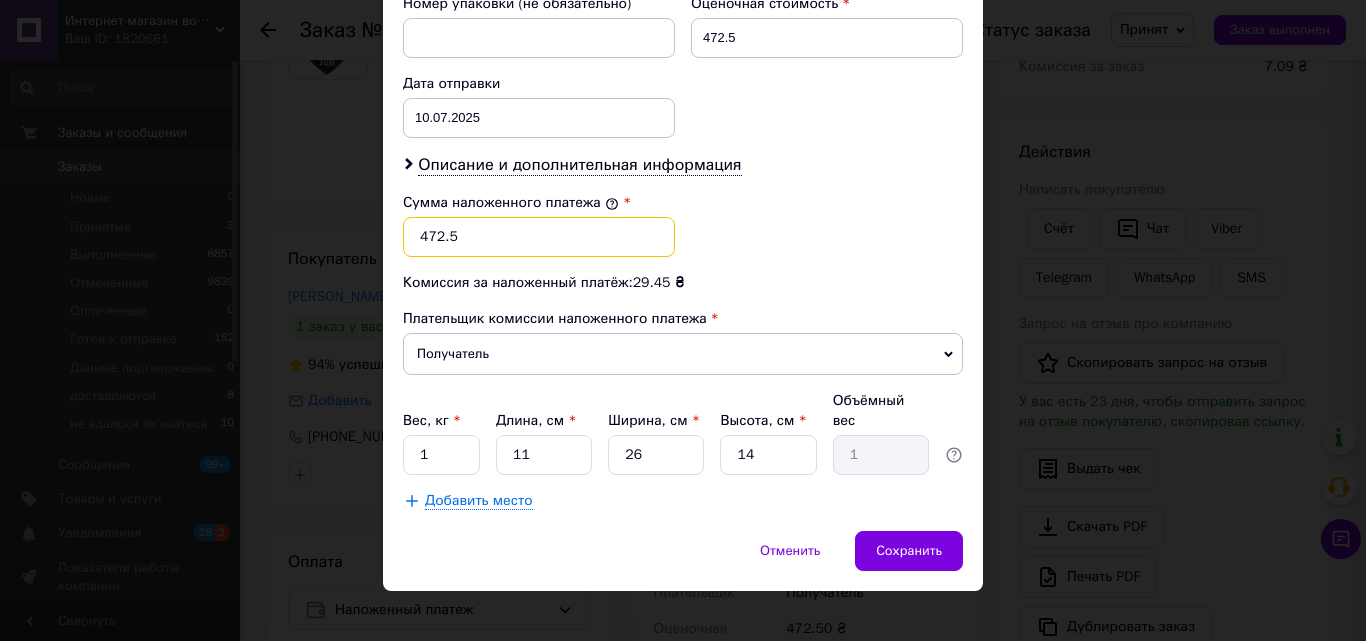 drag, startPoint x: 458, startPoint y: 242, endPoint x: 380, endPoint y: 235, distance: 78.31347 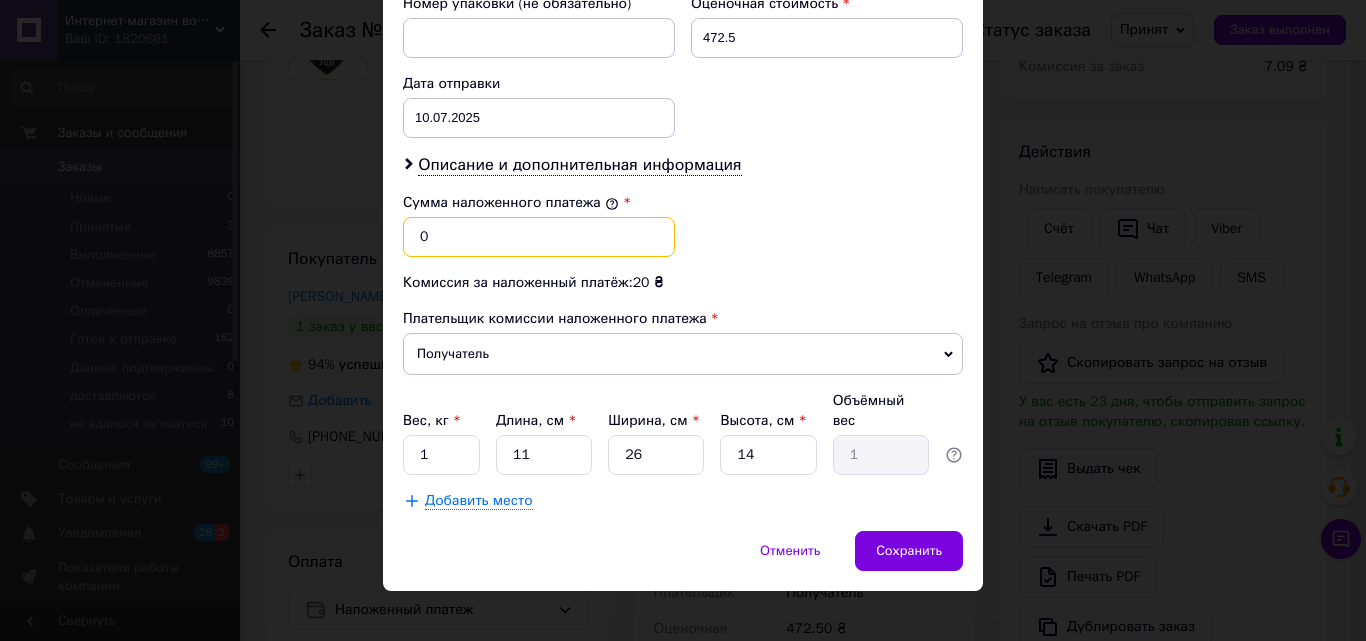 type on "0" 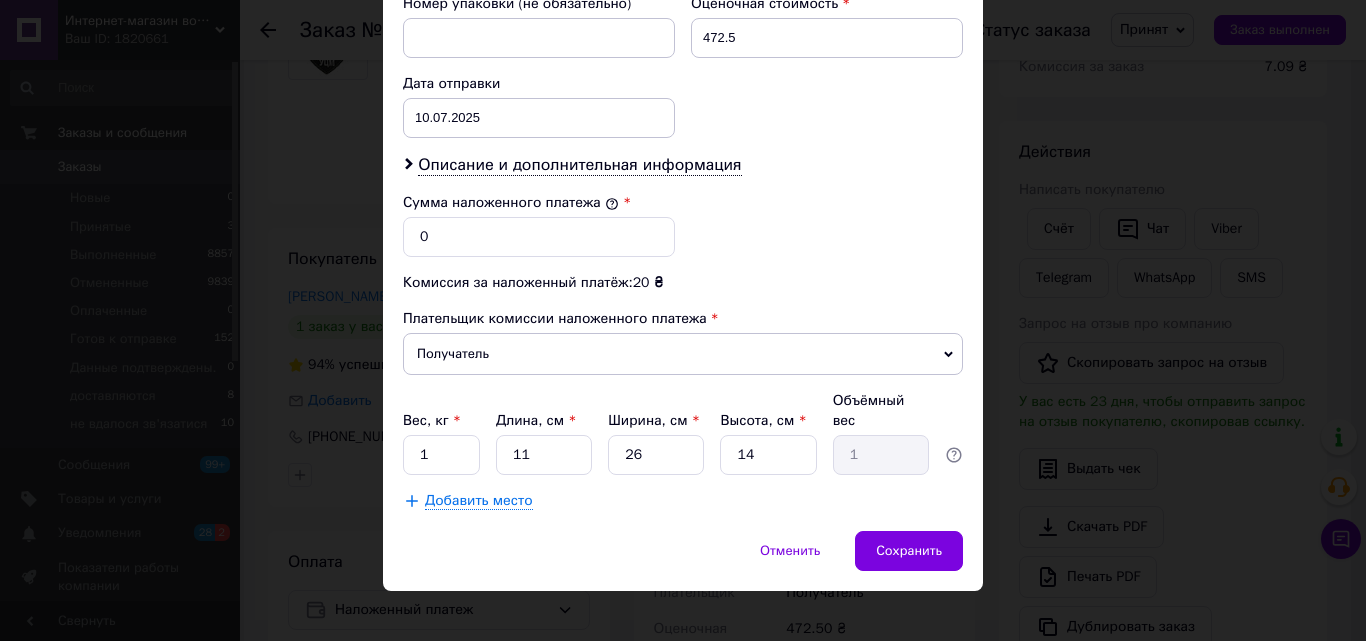 click on "Плательщик Получатель Отправитель Фамилия получателя Межаков Имя получателя Станислав Отчество получателя Телефон получателя +380639339966 Тип доставки В отделении Курьером В почтомате Город с. Черниев (Ивано-Франковская обл.) Отделение №1: ул. Князя Святослава, 63 Место отправки м. Київ (Київська обл.): №75 (до 30 кг на одне місце): вул. Велика Васильківська, 120 (м. Палац "Україна") м. Київ (Київська обл.): №167 (до 30 кг на одне місце): вул. Дмитра Дорошенка, 61 м. Черкаси (Черкаська обл.): №29 (до 30 кг на одне місце): вул. Ярославська, 26/2 м. Київ (Київська обл.): Гедройця Єжи вул. д.6" at bounding box center (683, -82) 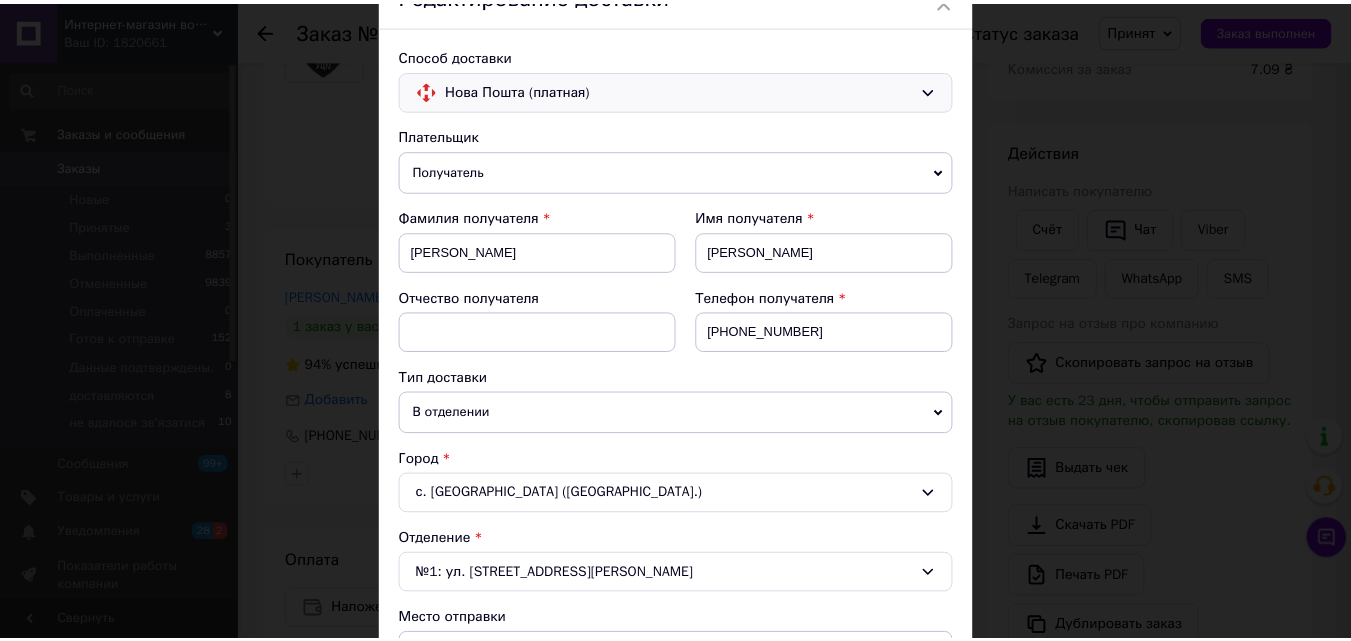 scroll, scrollTop: 0, scrollLeft: 0, axis: both 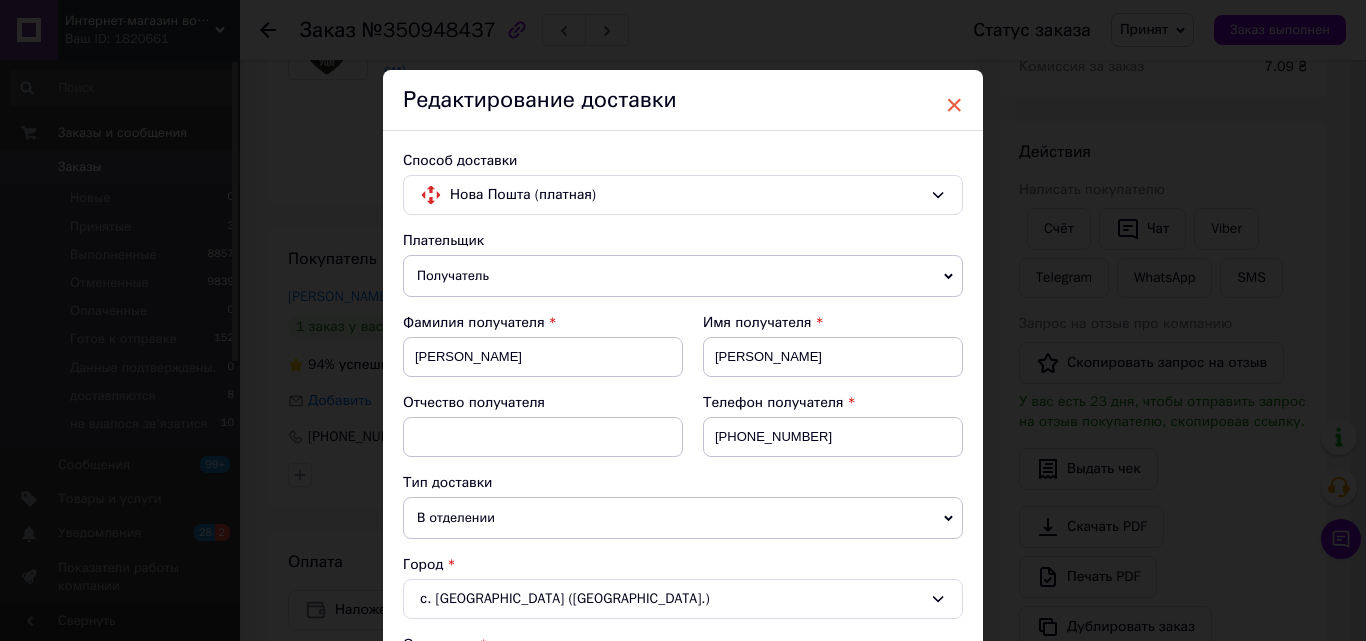 click on "×" at bounding box center (954, 105) 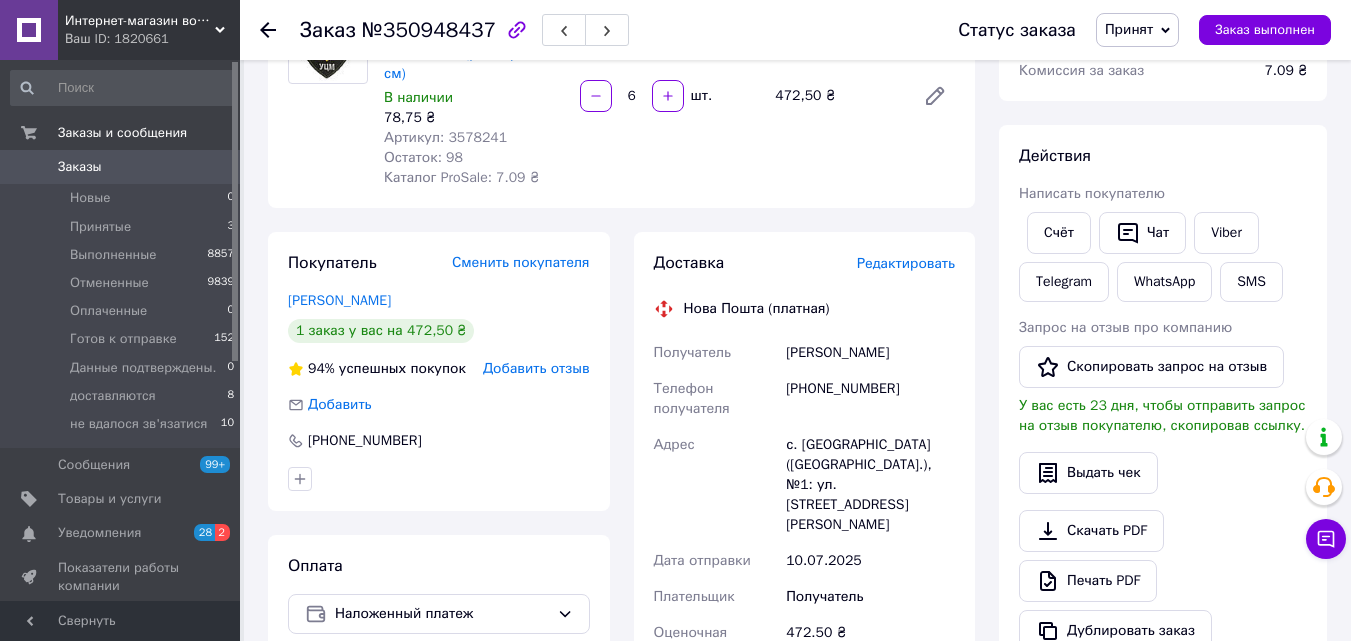 scroll, scrollTop: 300, scrollLeft: 0, axis: vertical 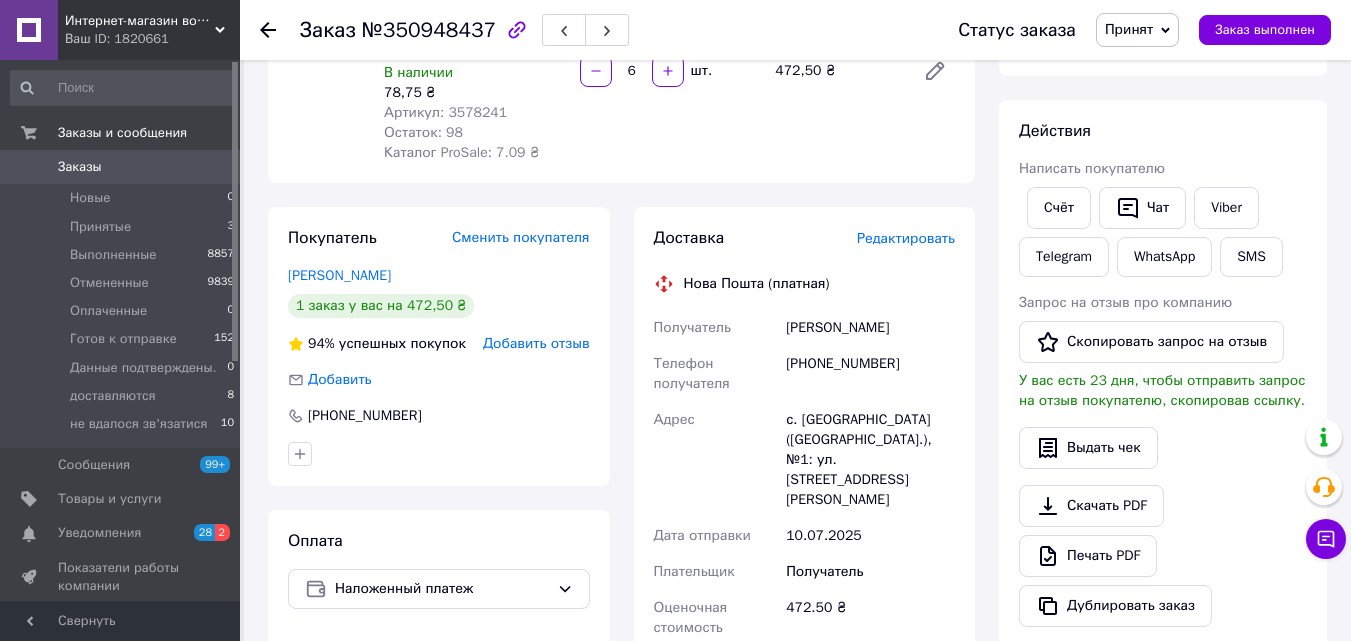 drag, startPoint x: 789, startPoint y: 330, endPoint x: 920, endPoint y: 326, distance: 131.06105 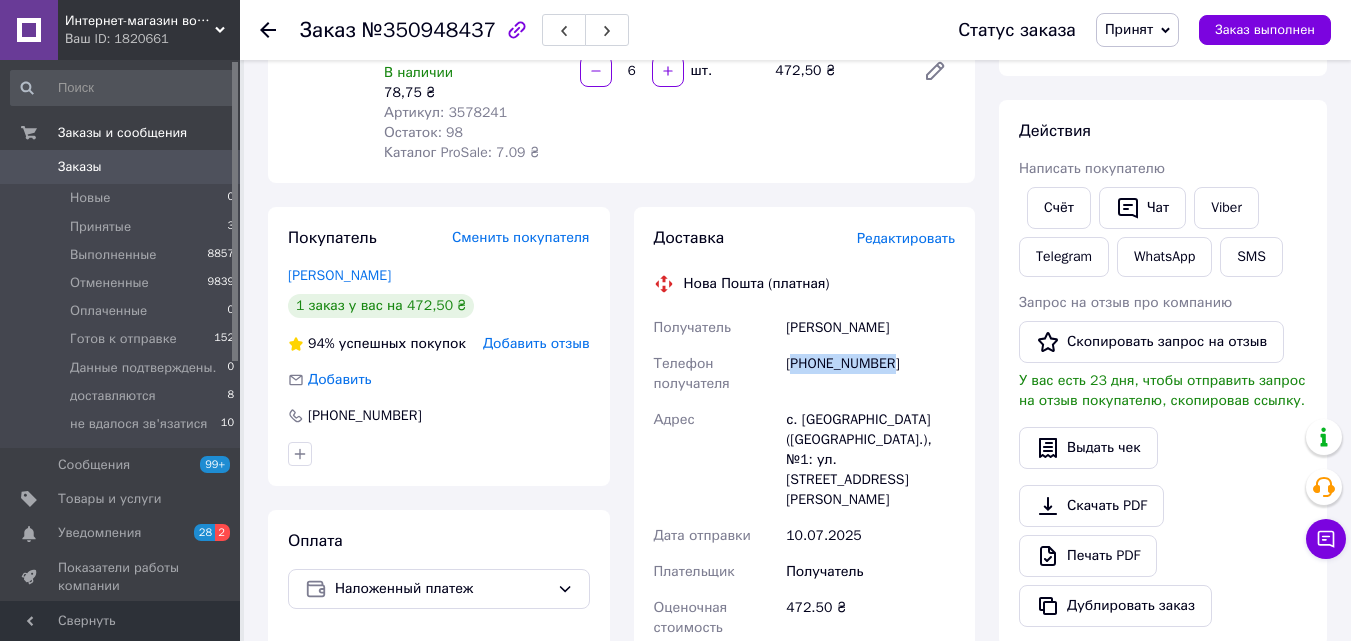 drag, startPoint x: 885, startPoint y: 358, endPoint x: 794, endPoint y: 359, distance: 91.00549 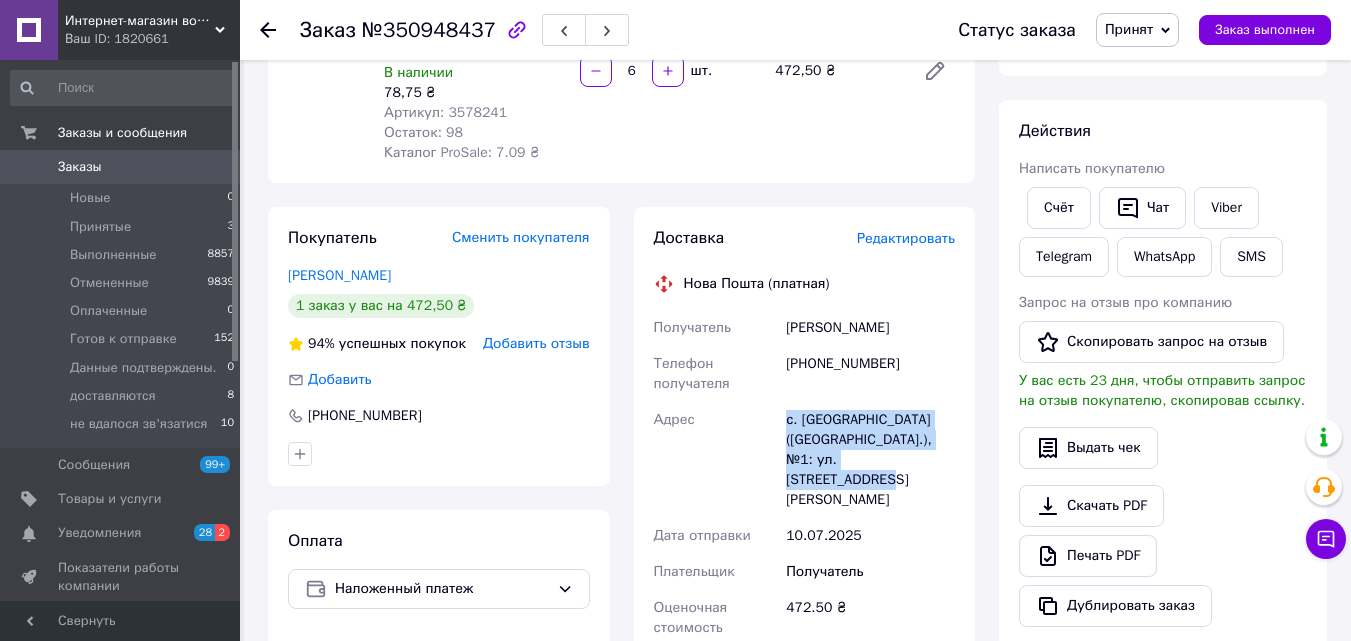 drag, startPoint x: 786, startPoint y: 421, endPoint x: 946, endPoint y: 465, distance: 165.93974 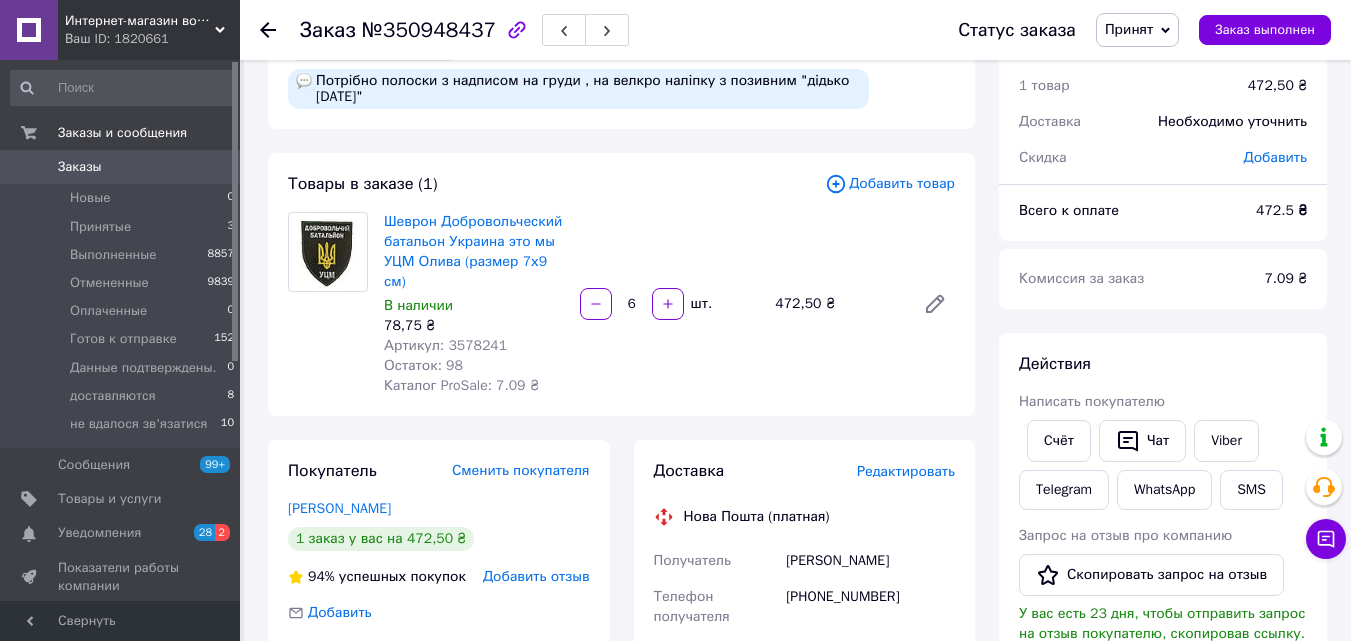 scroll, scrollTop: 0, scrollLeft: 0, axis: both 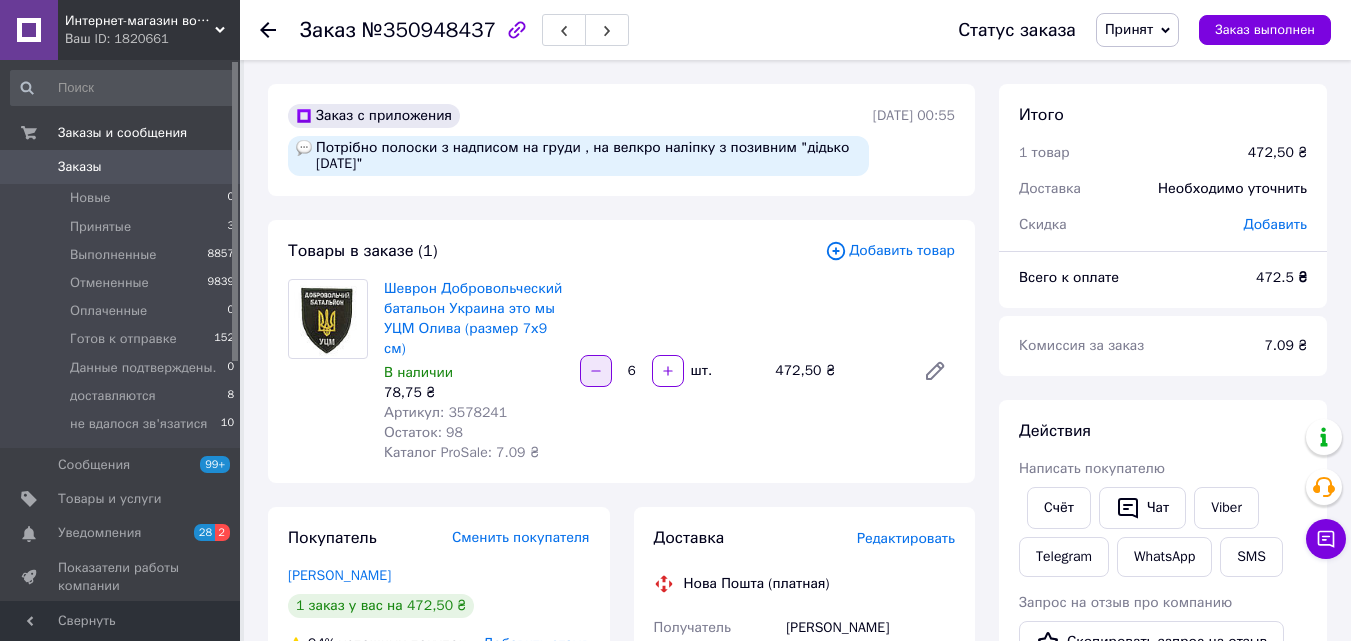 click 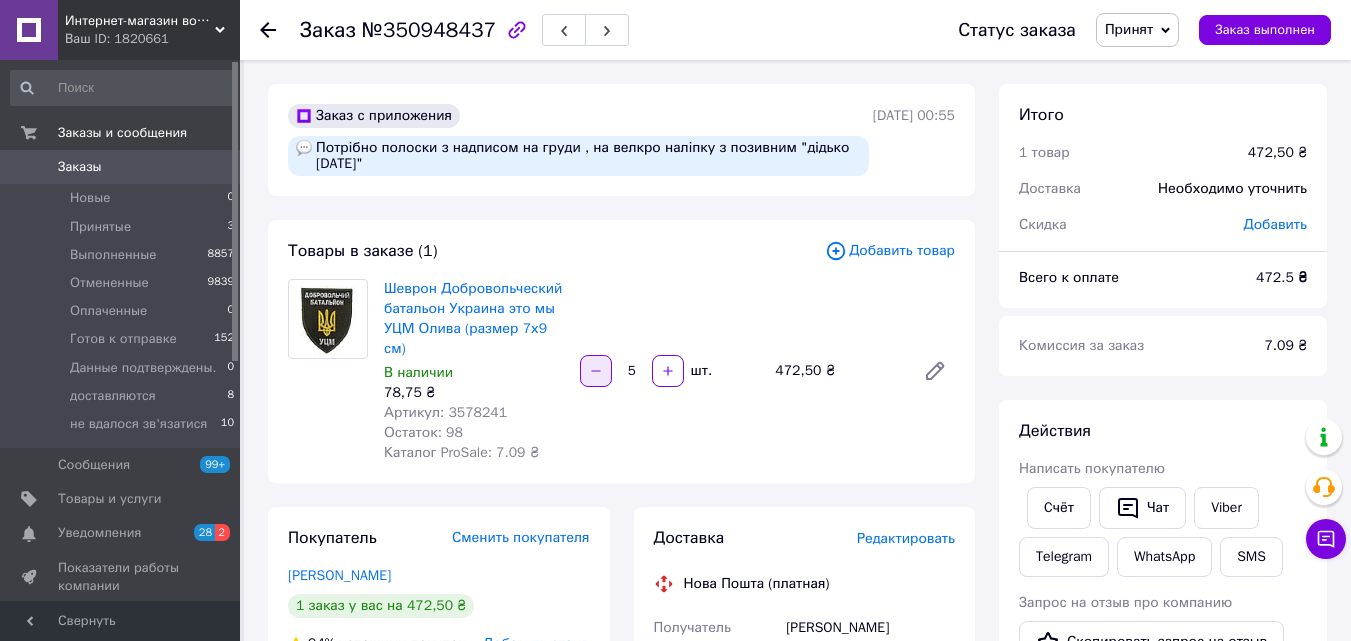 click 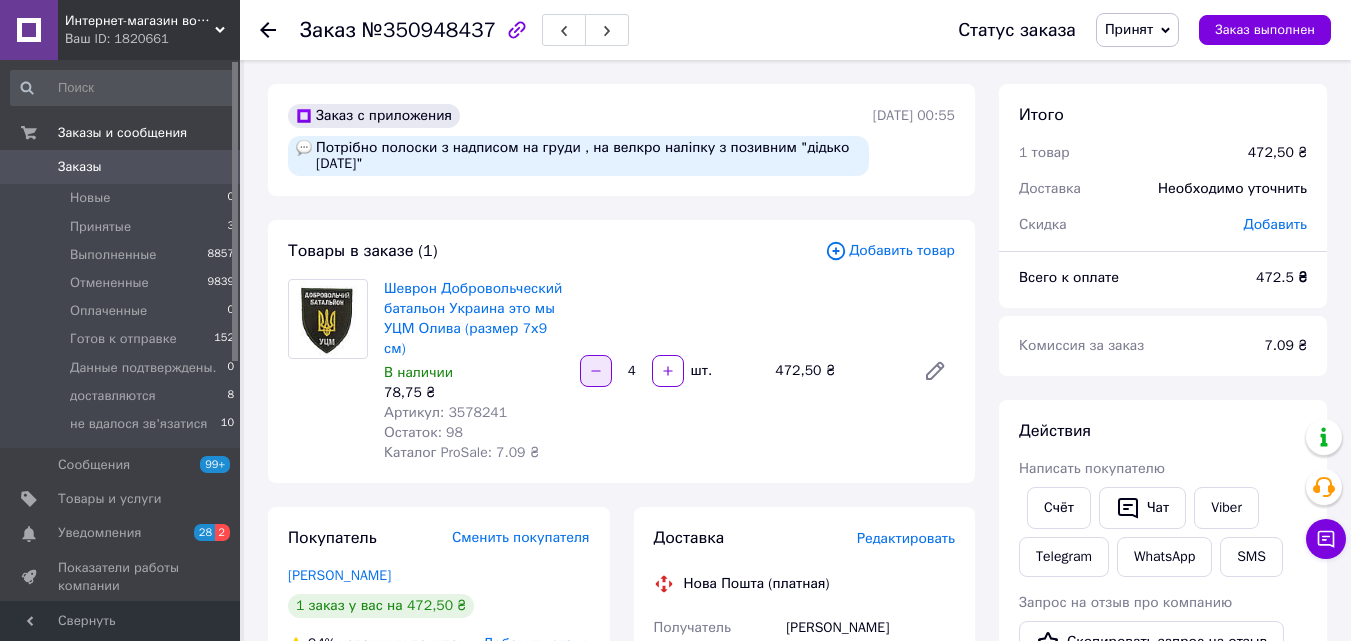 click 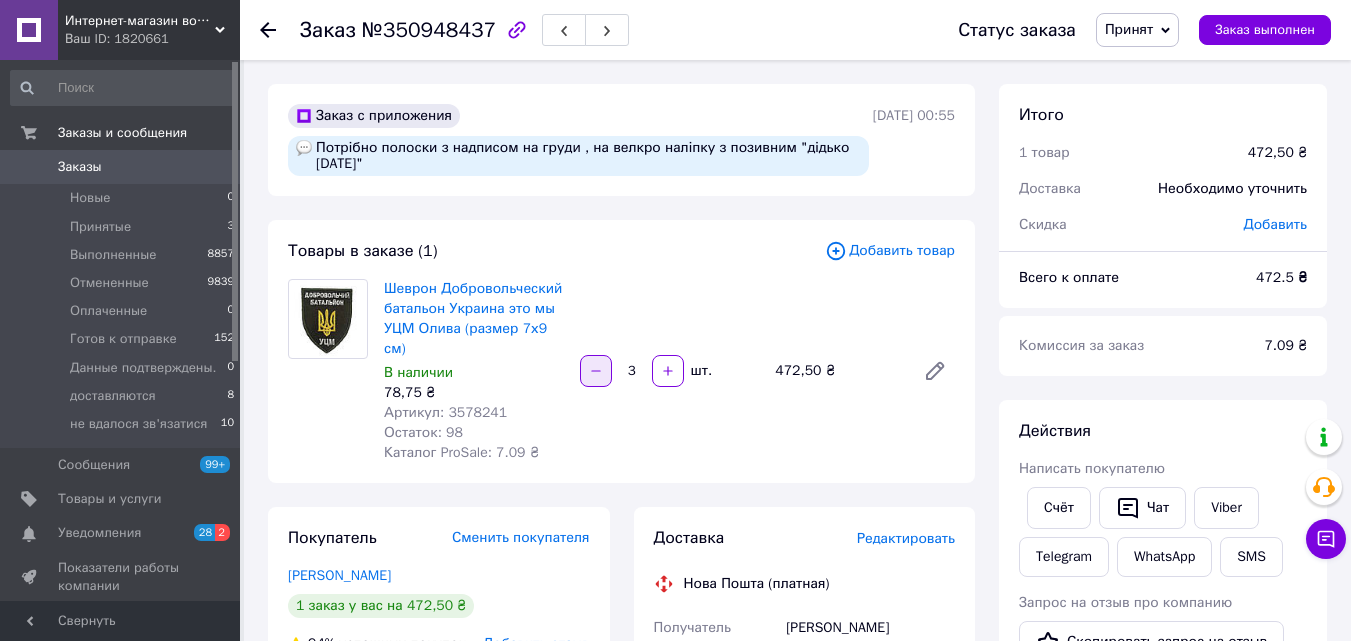 click 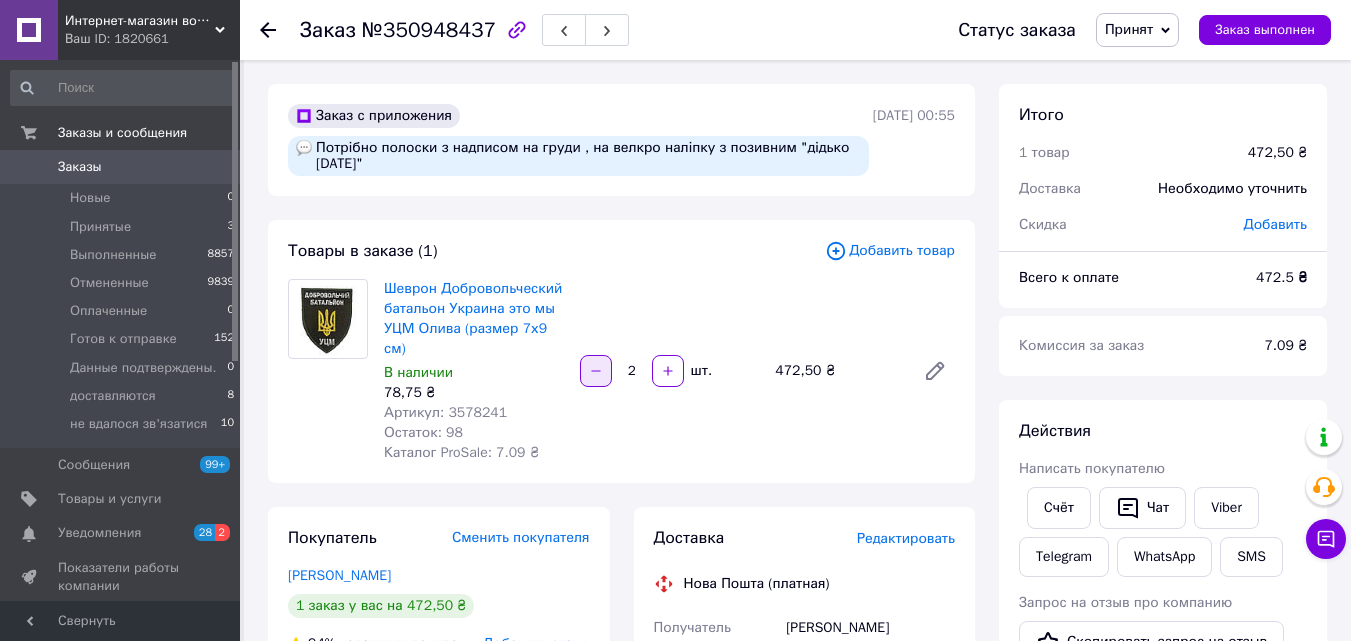 click 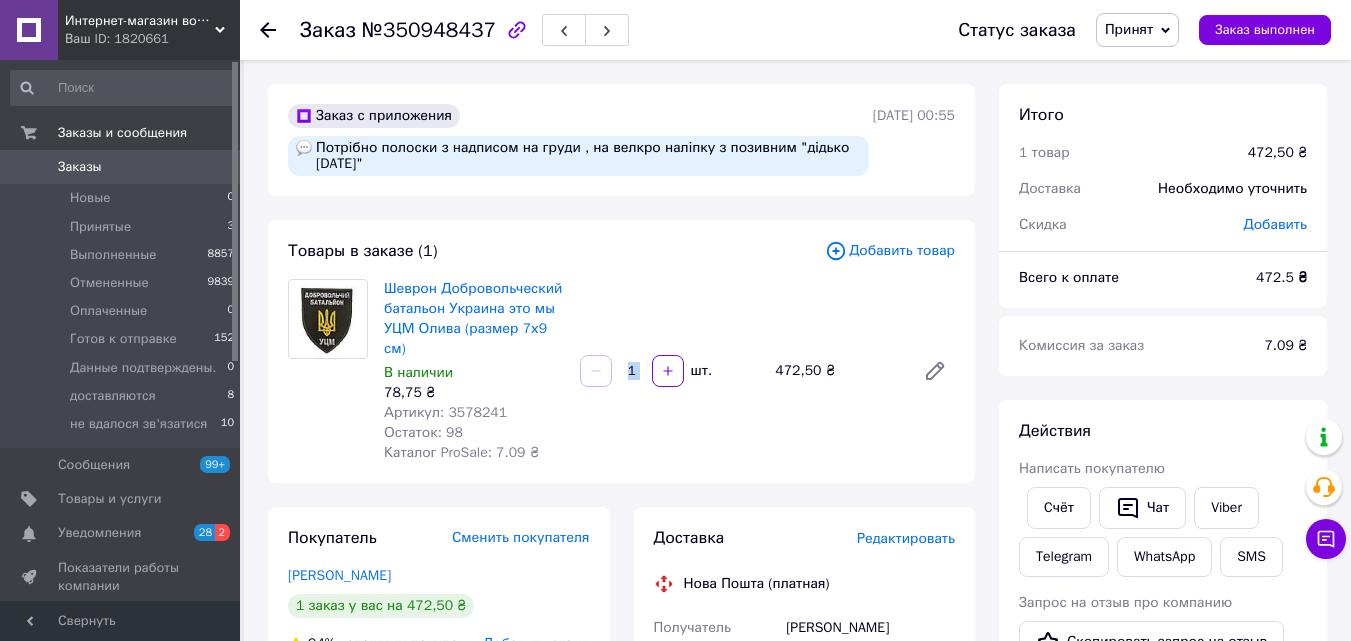 click at bounding box center (596, 371) 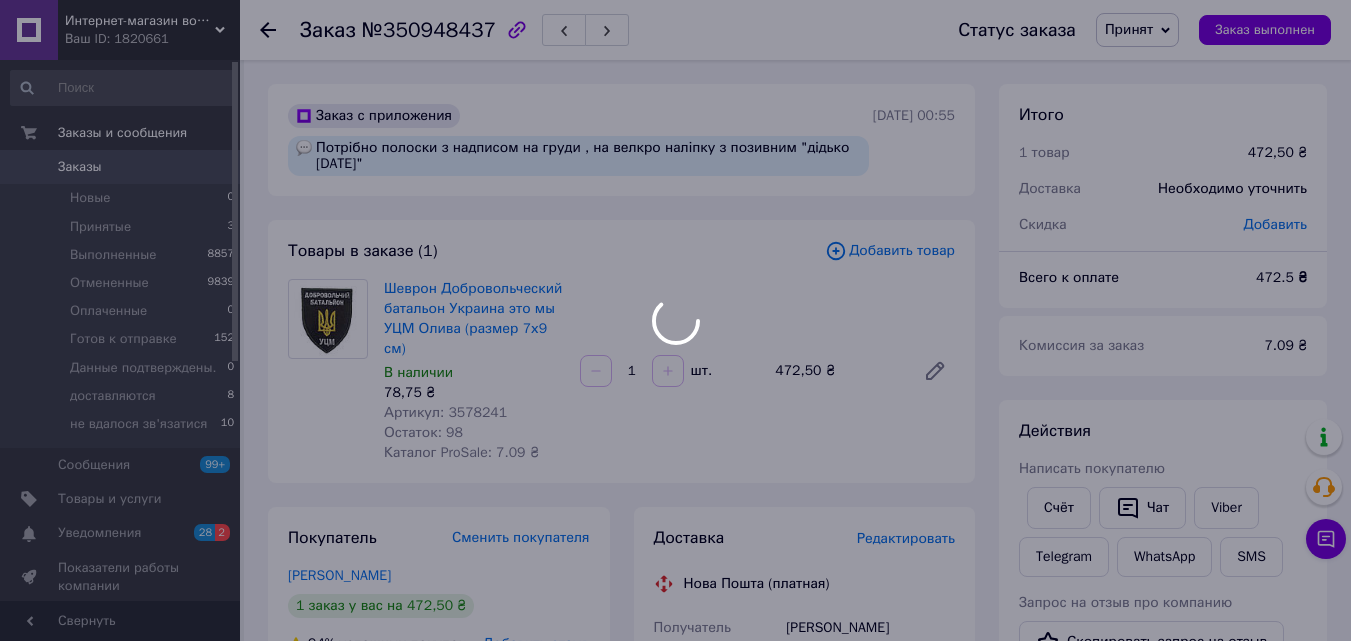 click on "Интернет-магазин военной амуниции Bronyman Ваш ID: 1820661 Сайт Интернет-магазин военной амуниции B... Кабинет покупателя Проверить состояние системы Страница на портале Справка Выйти Заказы и сообщения Заказы 0 Новые 0 Принятые 3 Выполненные 8857 Отмененные 9839 Оплаченные 0 Готов к отправке 152 Данные подтверждены.  0 доставляются 8 не вдалося зв'язатися 10 Сообщения 99+ Товары и услуги Уведомления 28 2 Показатели работы компании Панель управления Отзывы Покупатели Каталог ProSale Аналитика Инструменты вебмастера и SEO Маркет 1" at bounding box center [675, 811] 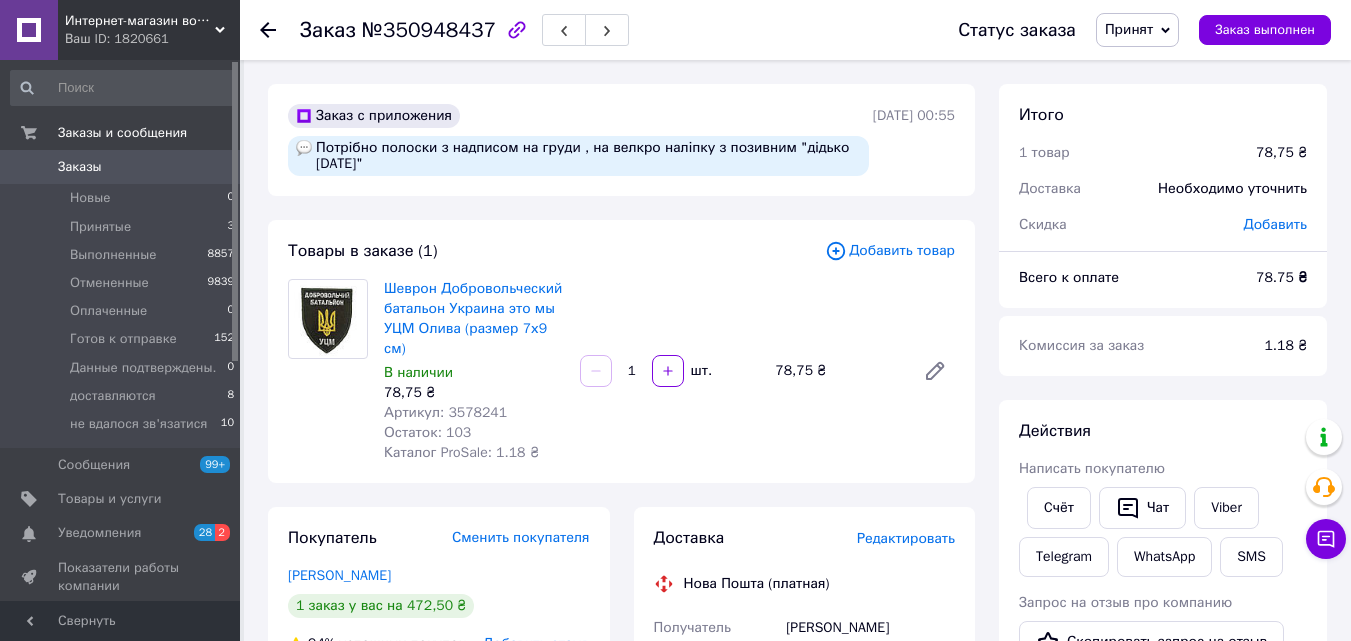 click at bounding box center [596, 371] 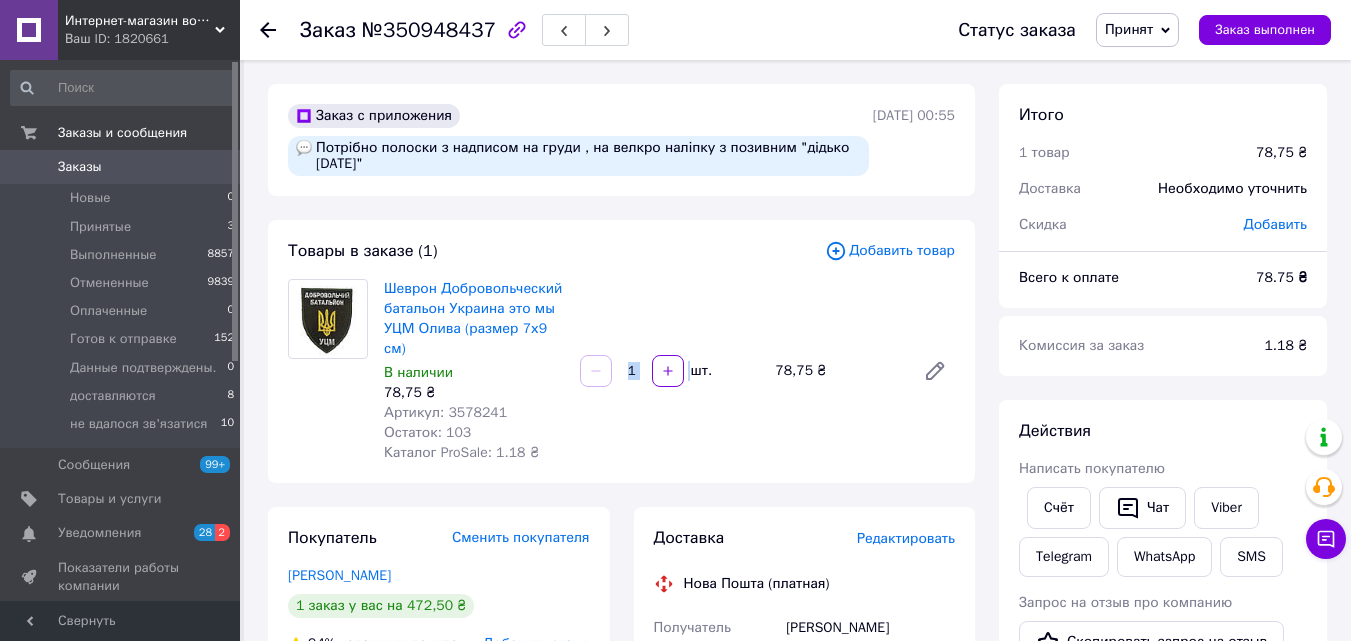 click at bounding box center [596, 371] 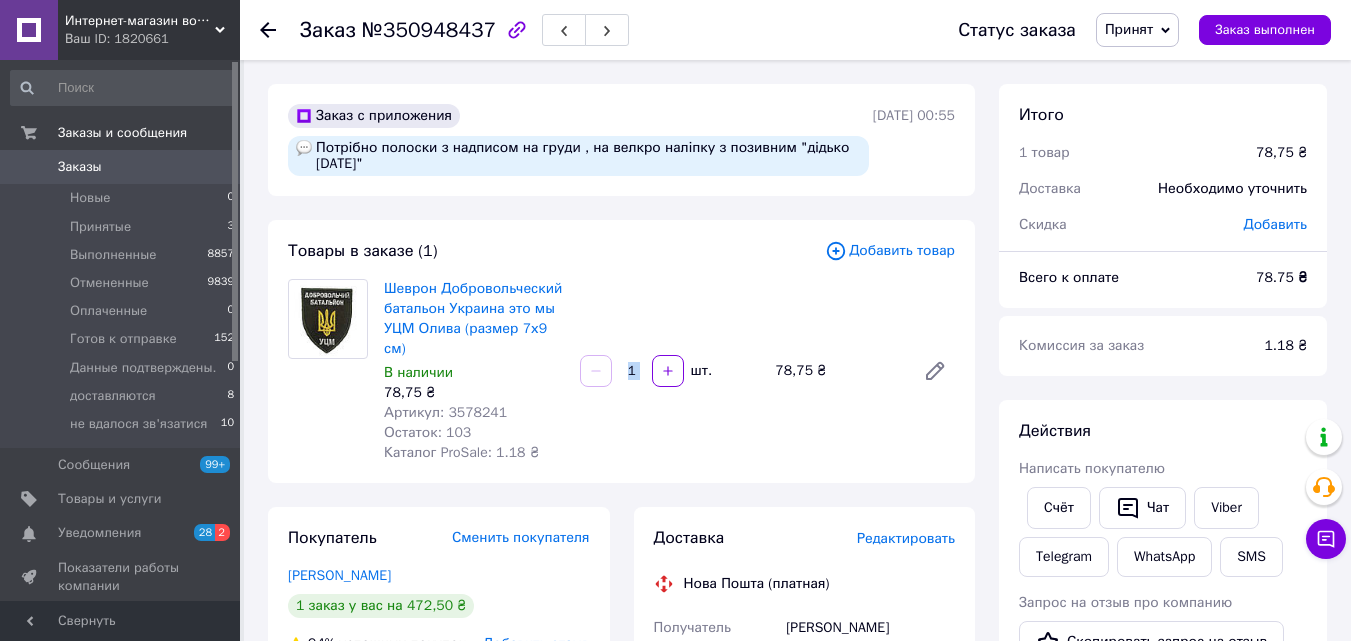 click at bounding box center [596, 371] 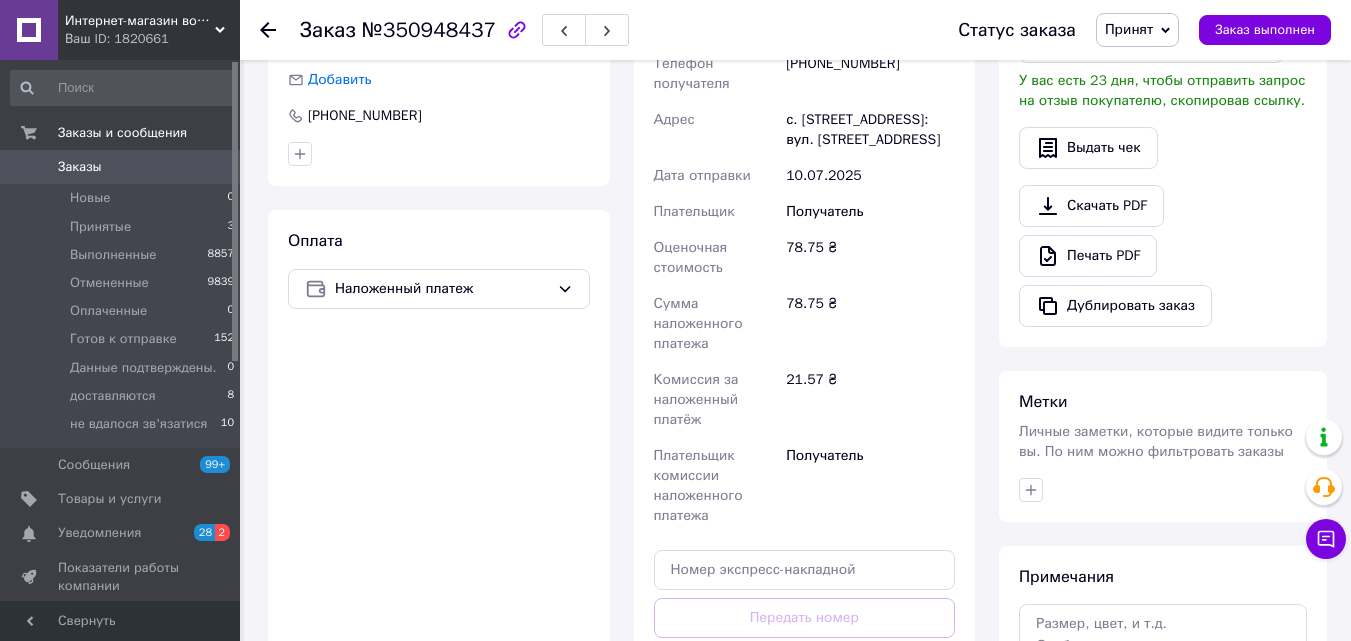 scroll, scrollTop: 1077, scrollLeft: 0, axis: vertical 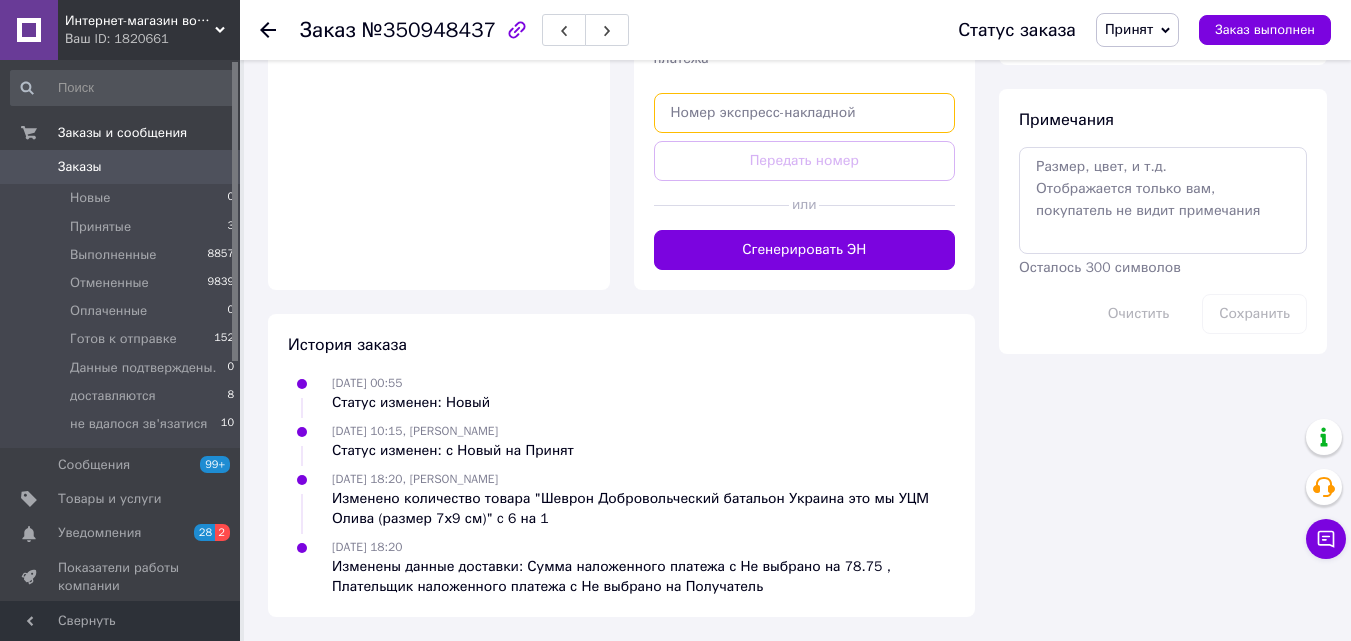 click at bounding box center [805, 113] 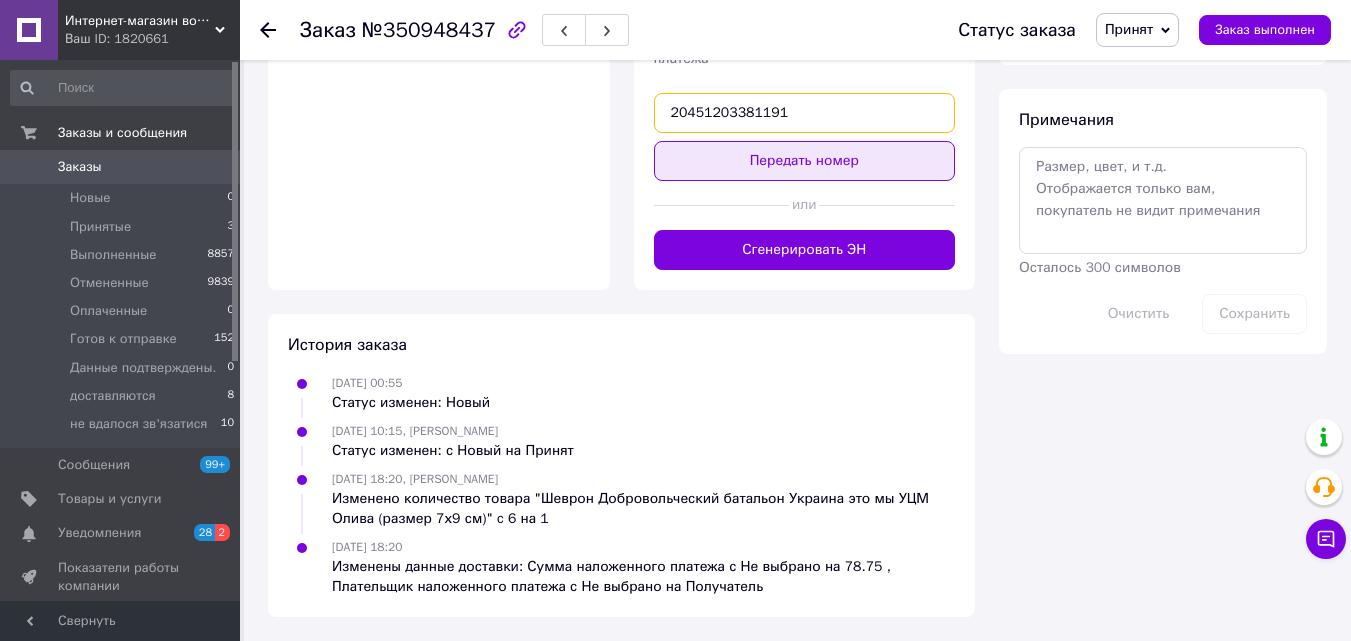 type on "20451203381191" 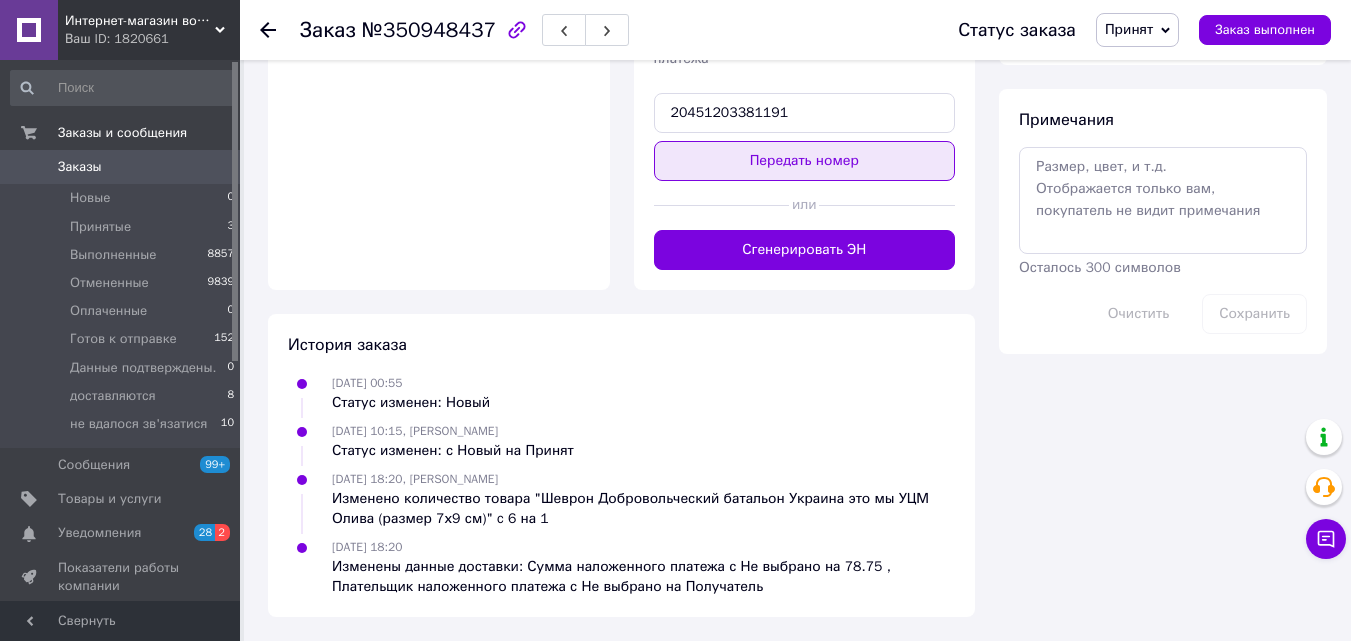 click on "Передать номер" at bounding box center (805, 161) 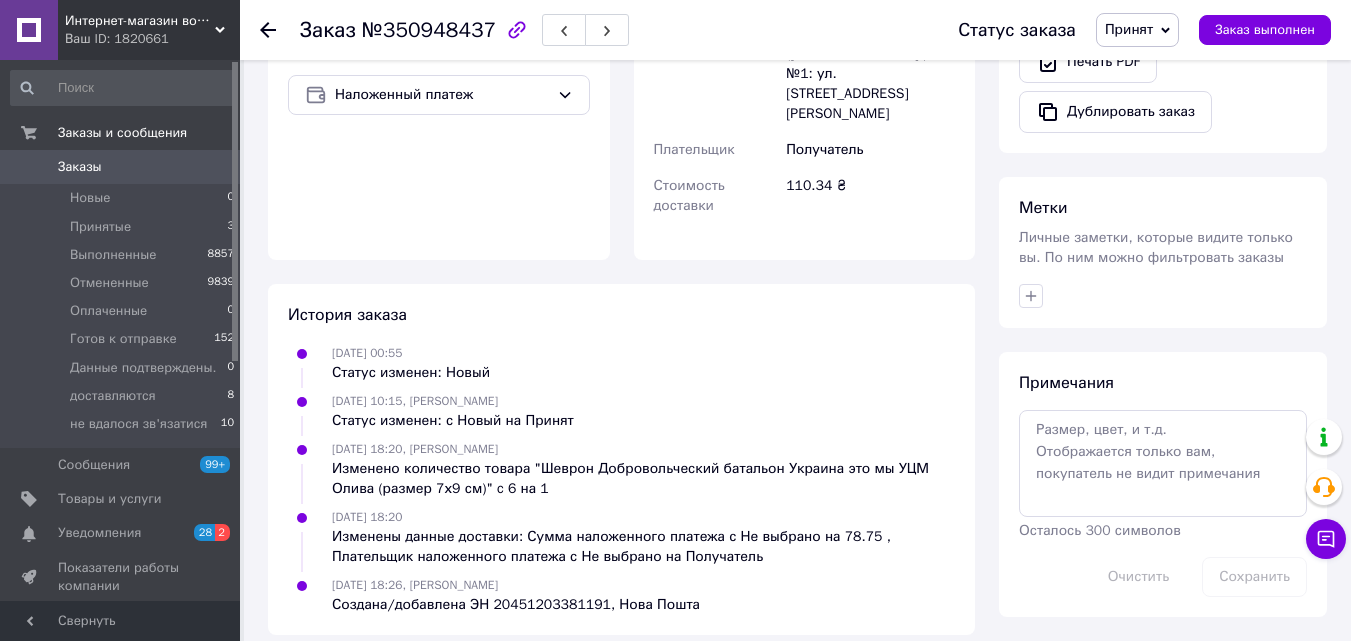 scroll, scrollTop: 494, scrollLeft: 0, axis: vertical 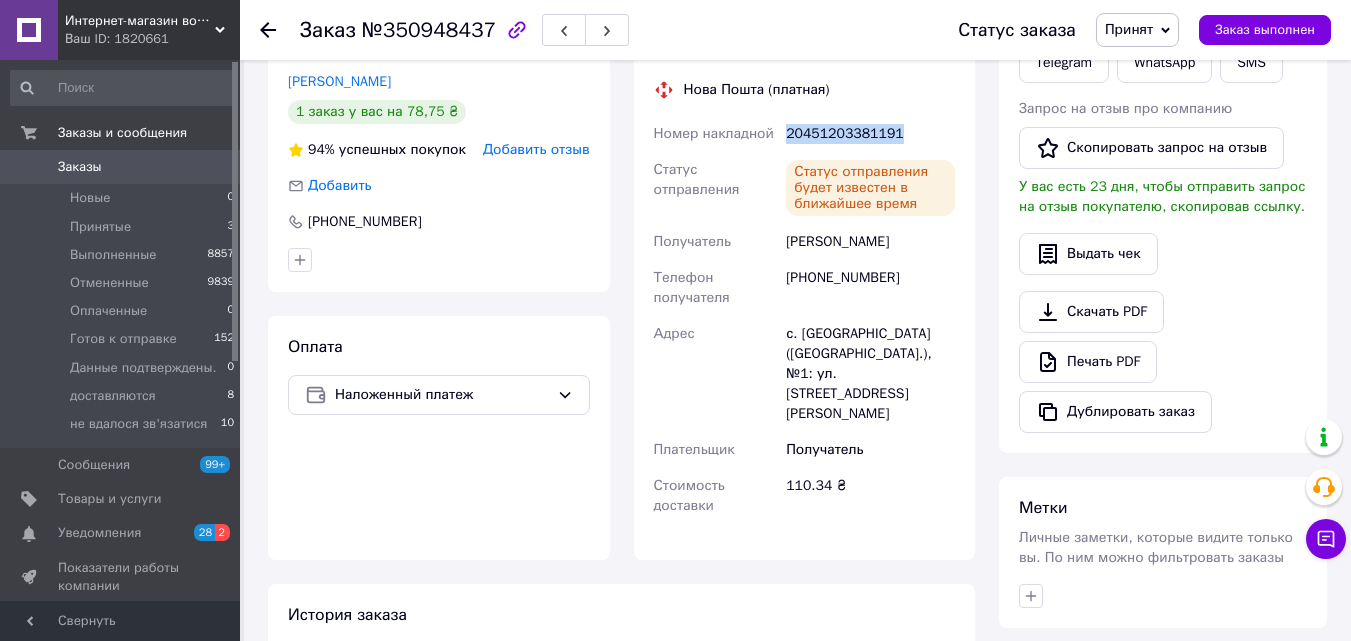 drag, startPoint x: 786, startPoint y: 127, endPoint x: 920, endPoint y: 141, distance: 134.72935 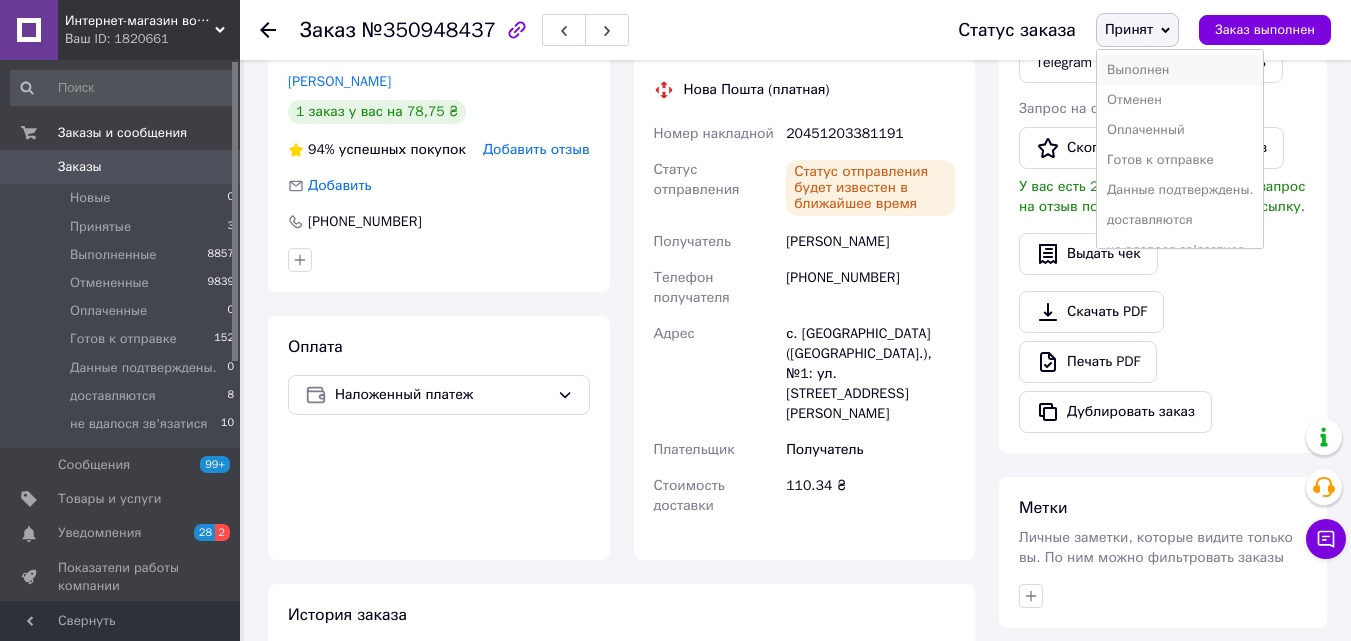 click on "Выполнен" at bounding box center (1180, 70) 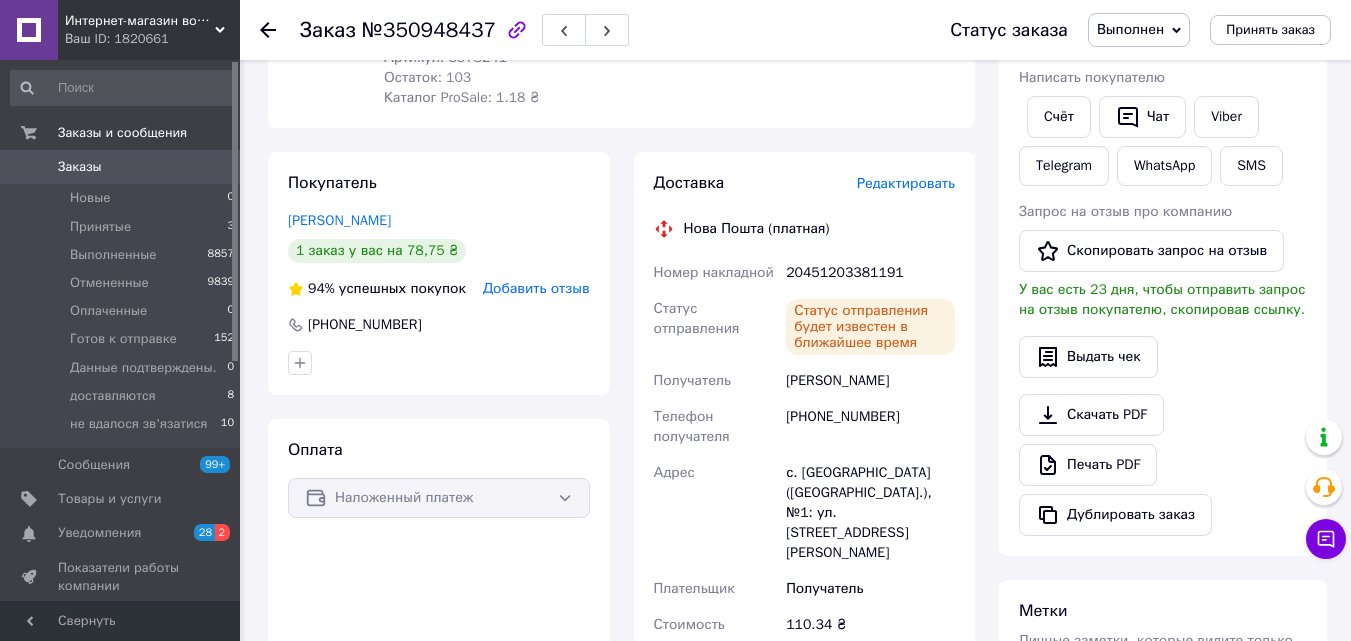 scroll, scrollTop: 194, scrollLeft: 0, axis: vertical 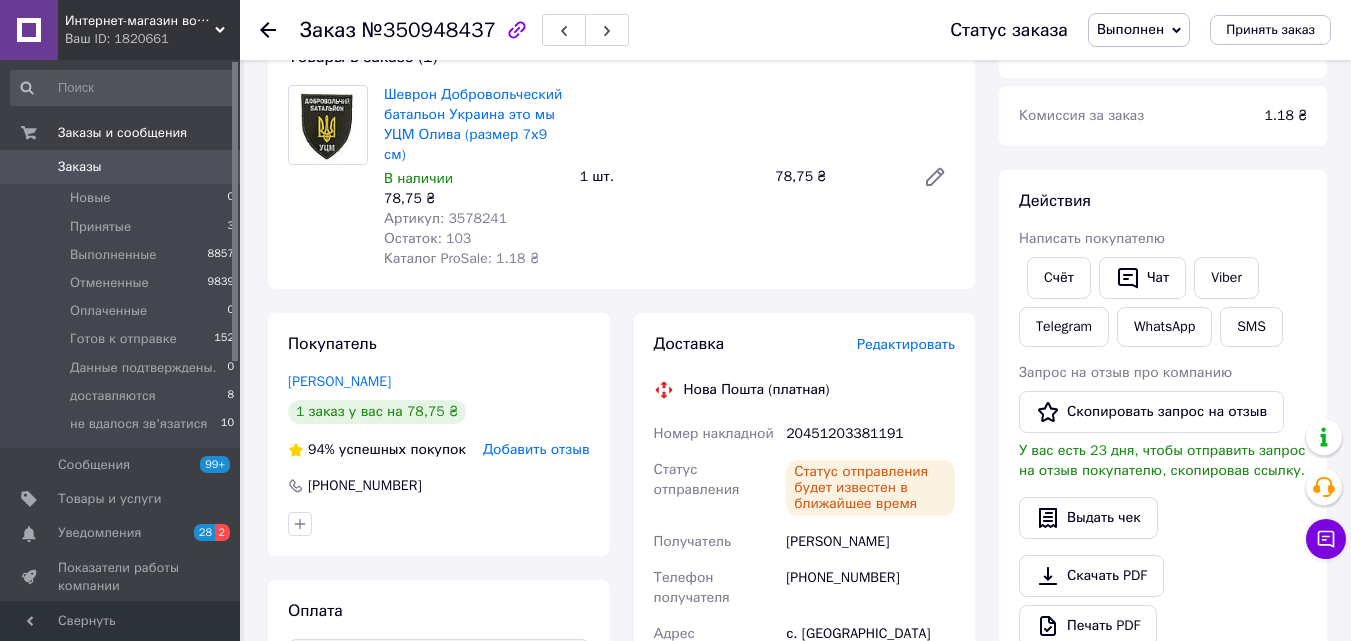 click on "Заказы" at bounding box center (121, 167) 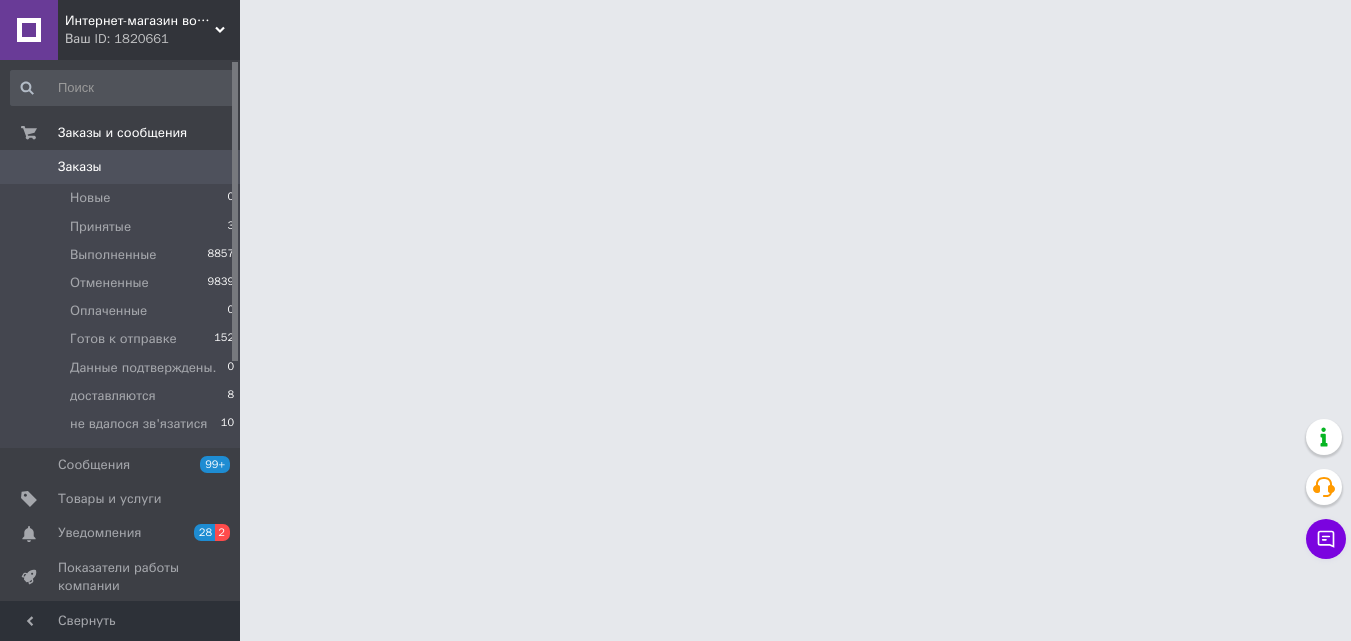 scroll, scrollTop: 0, scrollLeft: 0, axis: both 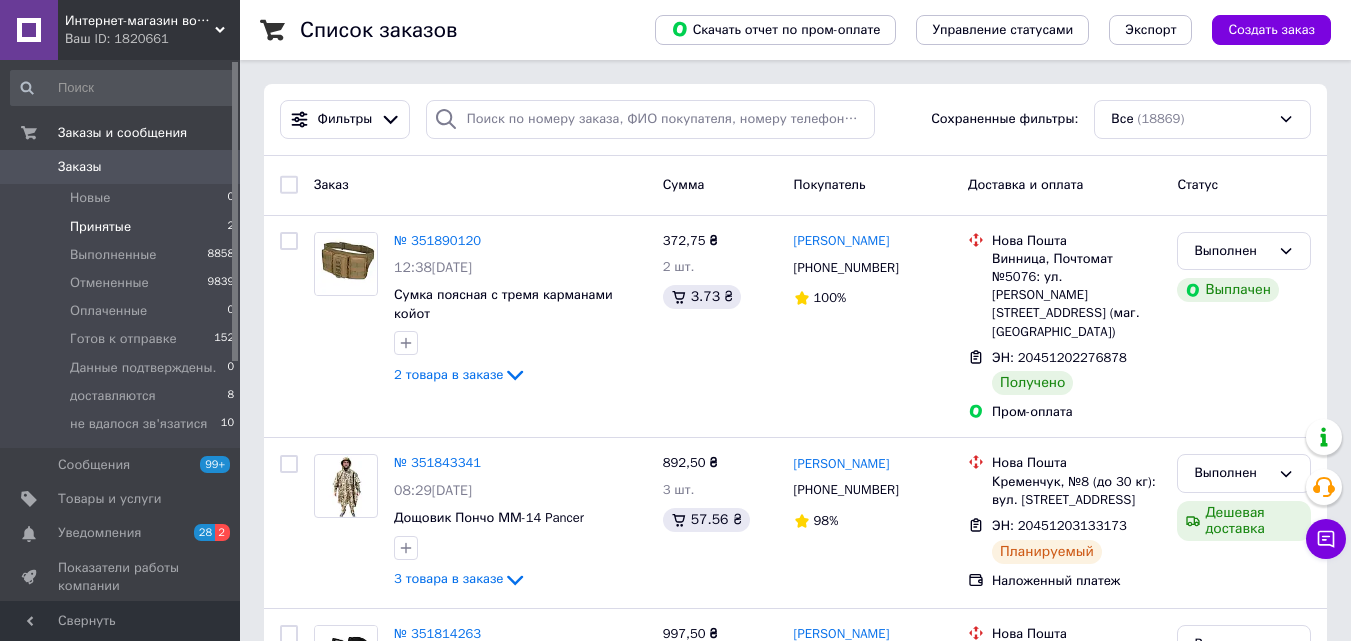 click on "Принятые 2" at bounding box center [123, 227] 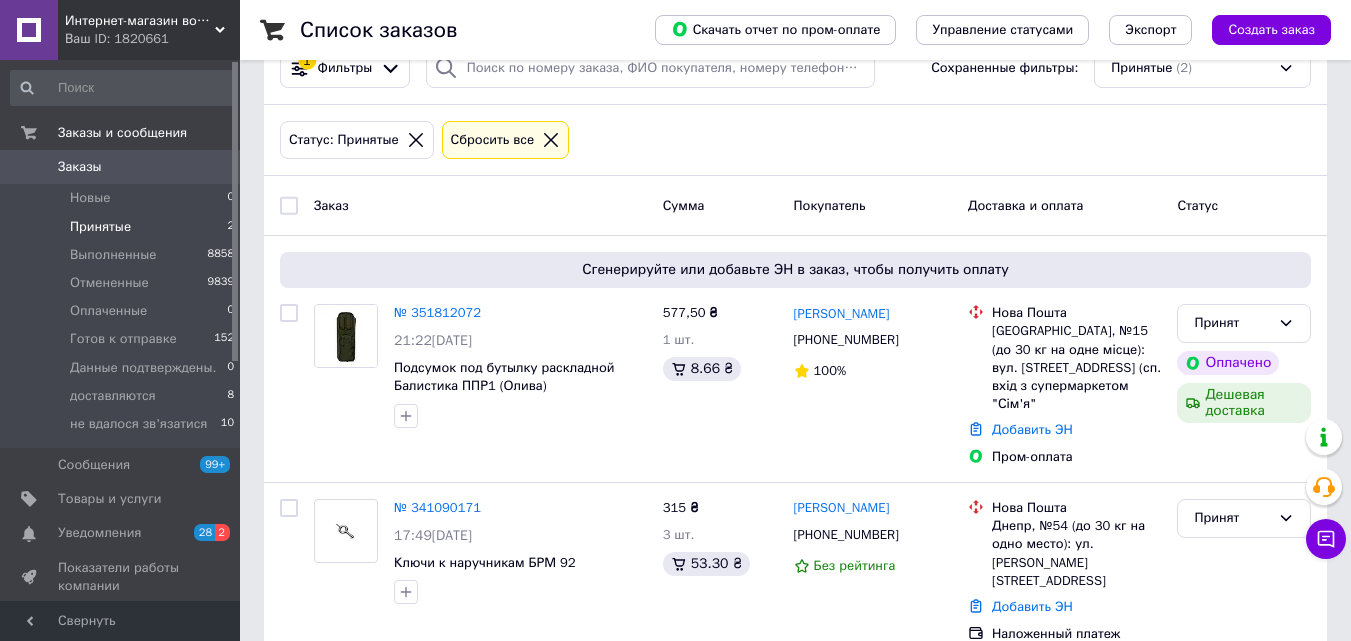 scroll, scrollTop: 75, scrollLeft: 0, axis: vertical 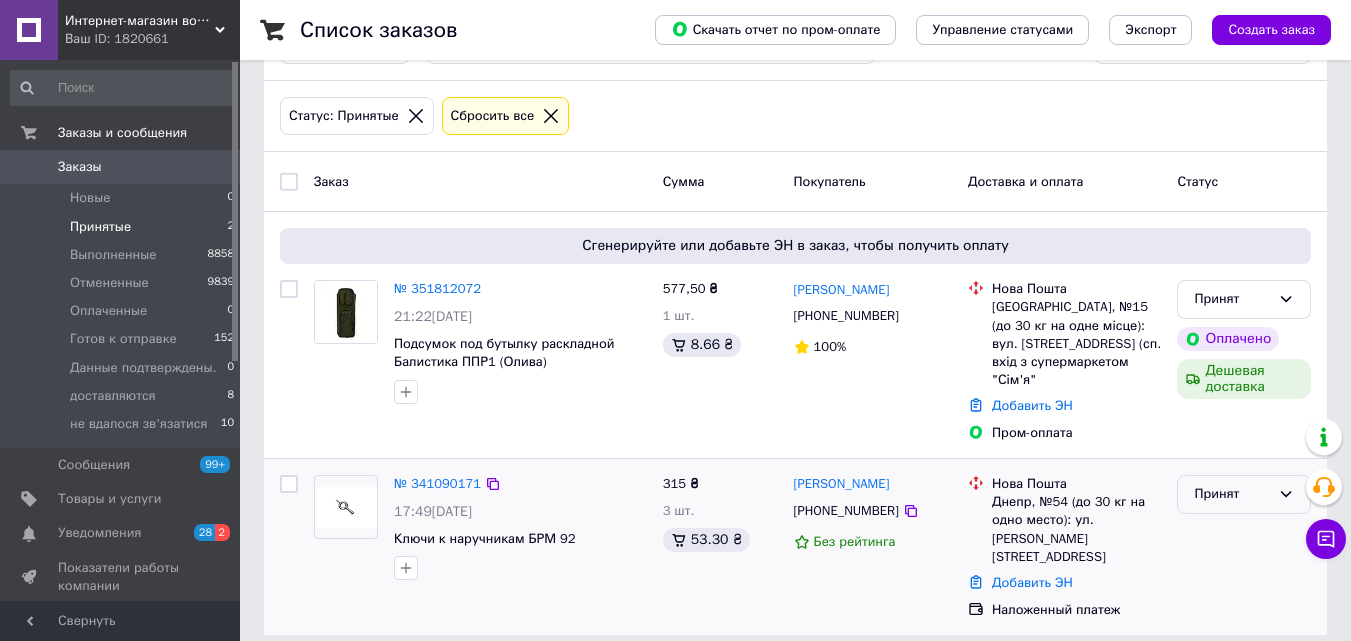 click on "Принят" at bounding box center [1232, 494] 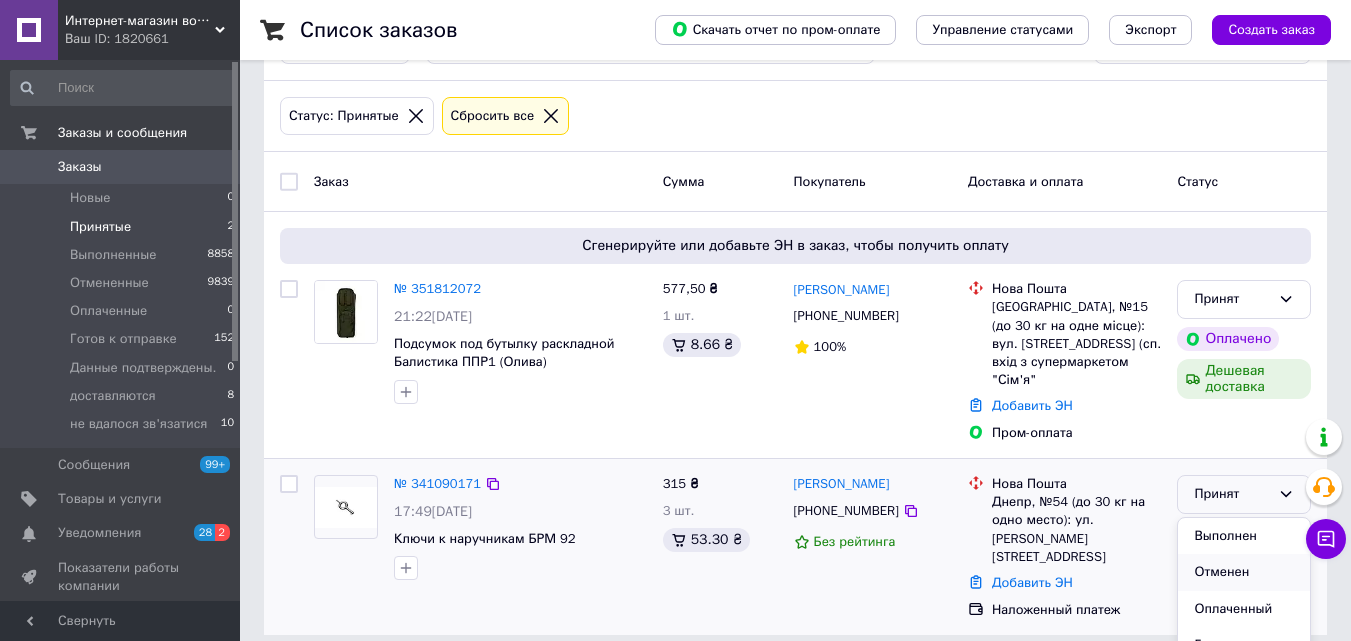 click on "Отменен" at bounding box center [1244, 572] 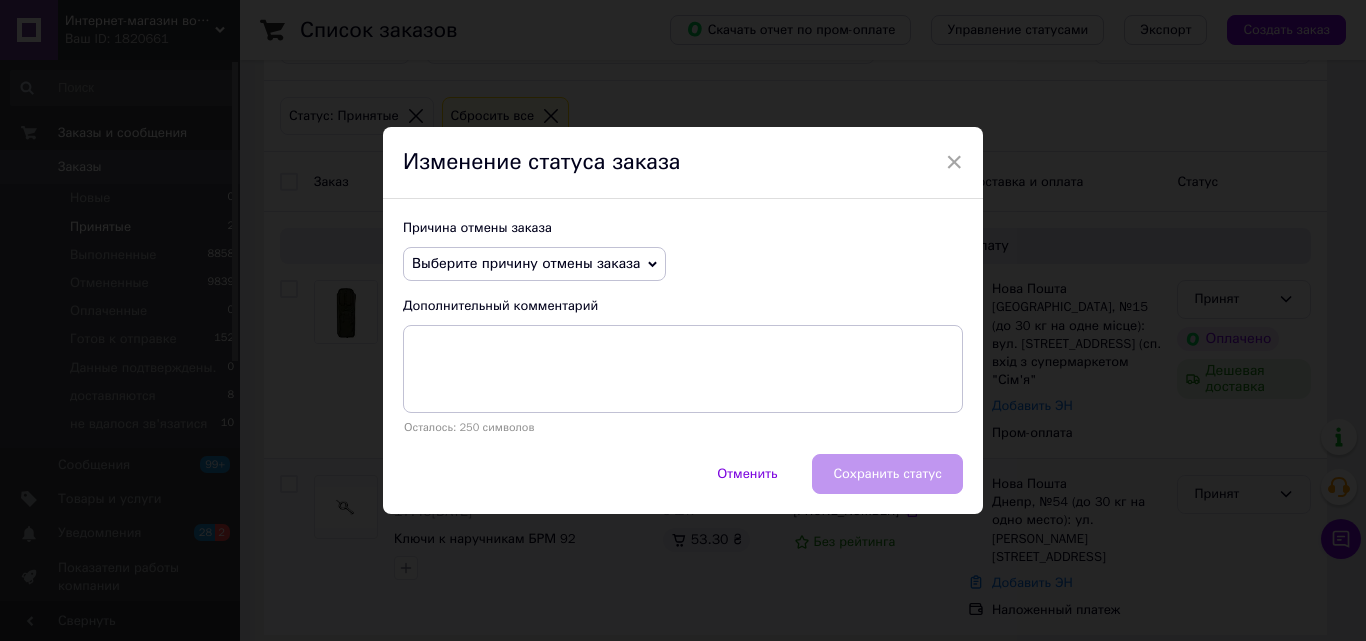 click on "Выберите причину отмены заказа" at bounding box center (526, 263) 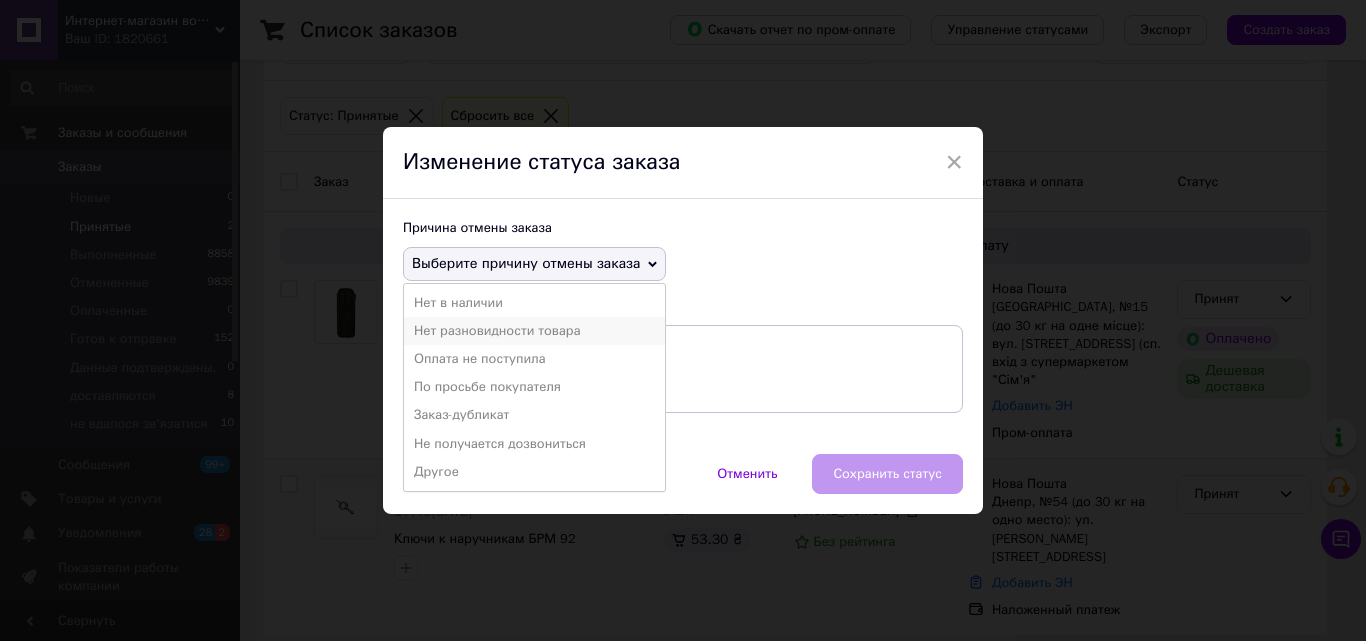 click on "Нет разновидности товара" at bounding box center [534, 331] 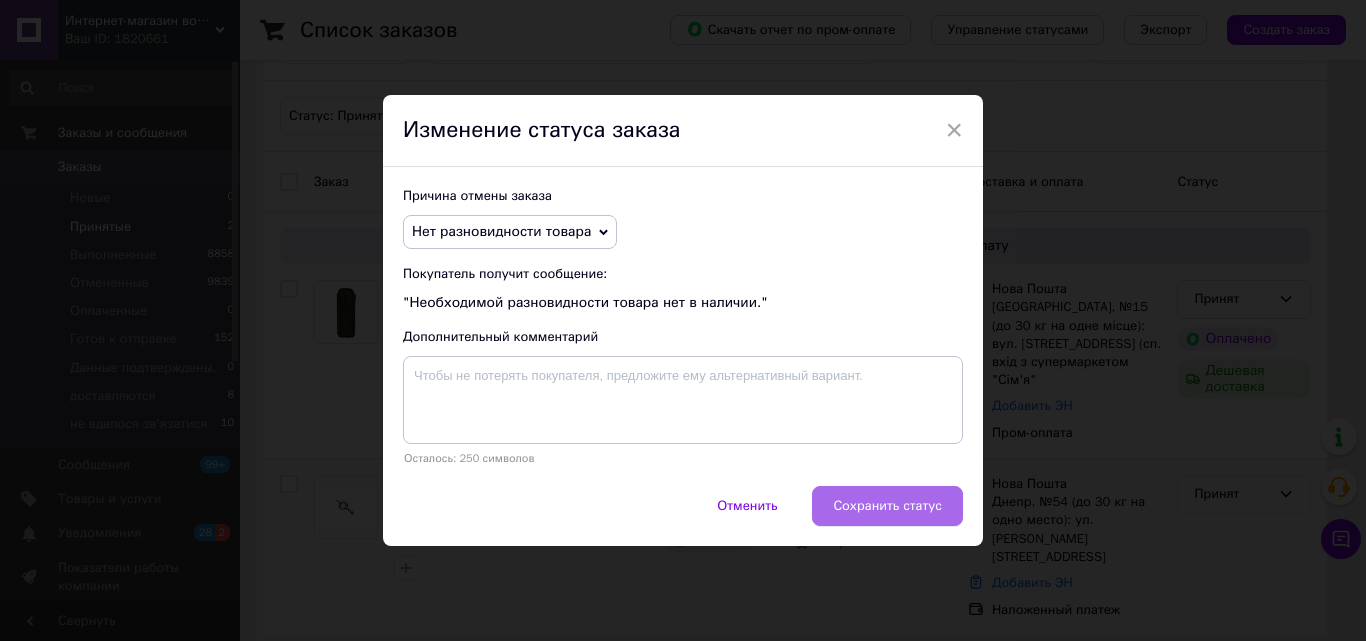 click on "Сохранить статус" at bounding box center [887, 506] 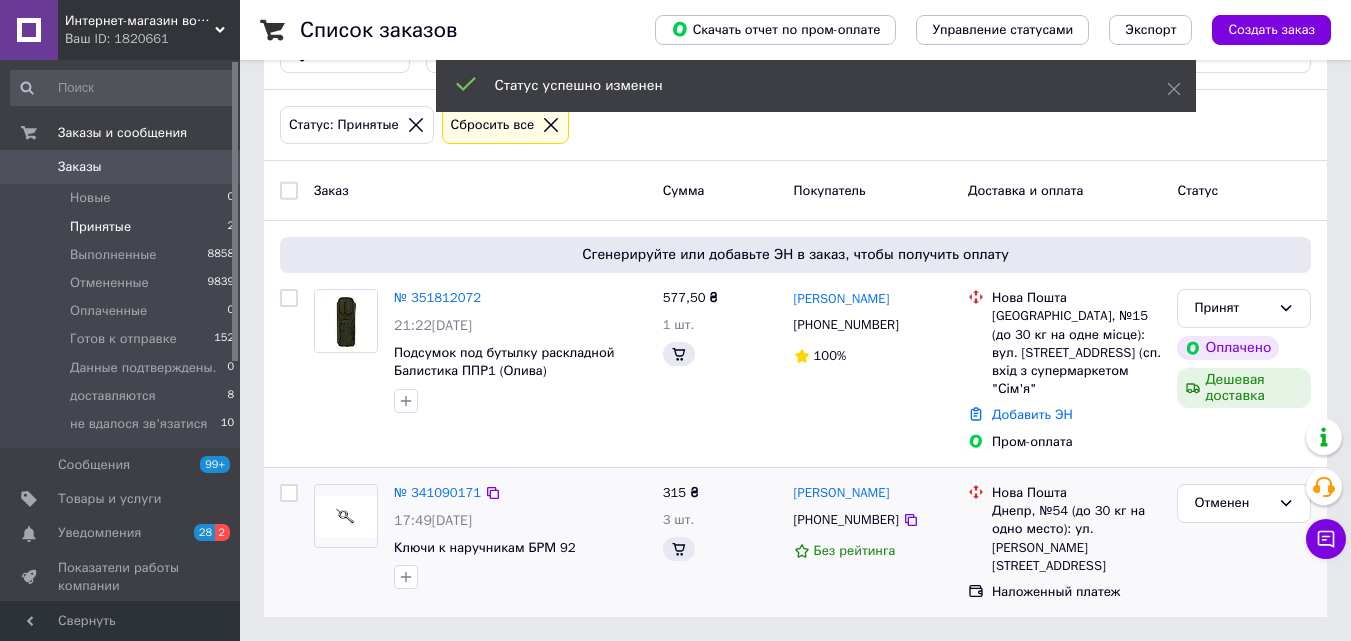 scroll, scrollTop: 54, scrollLeft: 0, axis: vertical 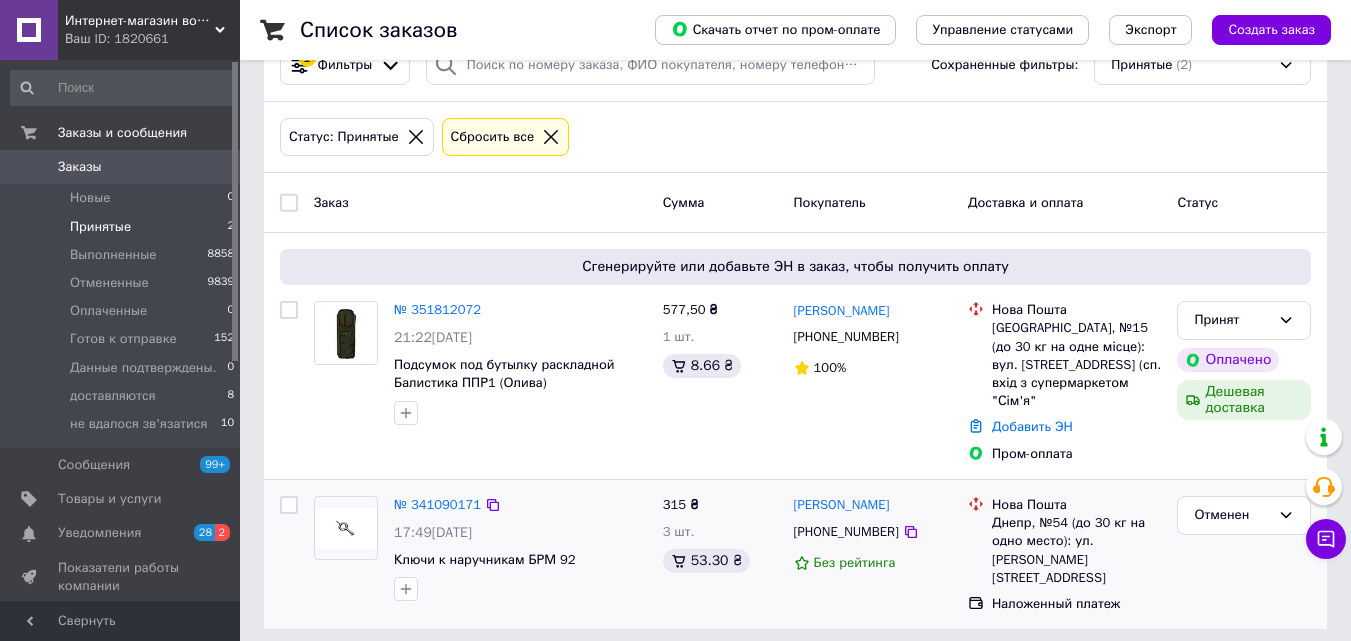 click on "Заказы" at bounding box center [80, 167] 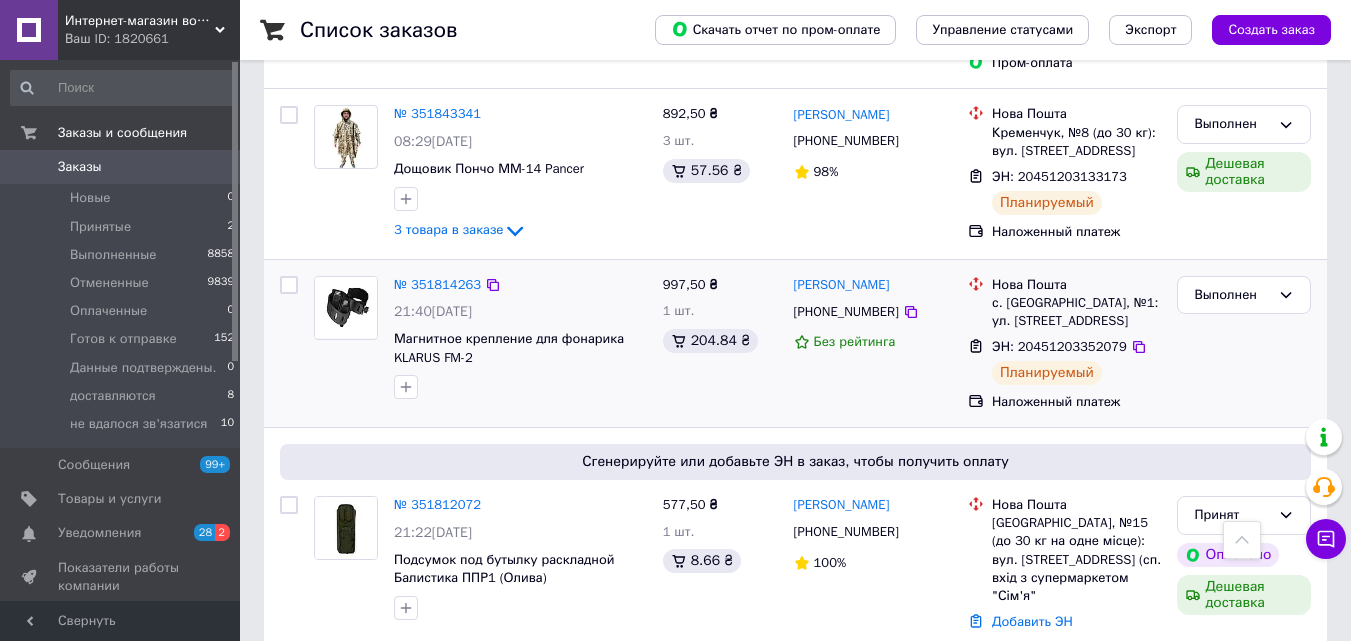 scroll, scrollTop: 500, scrollLeft: 0, axis: vertical 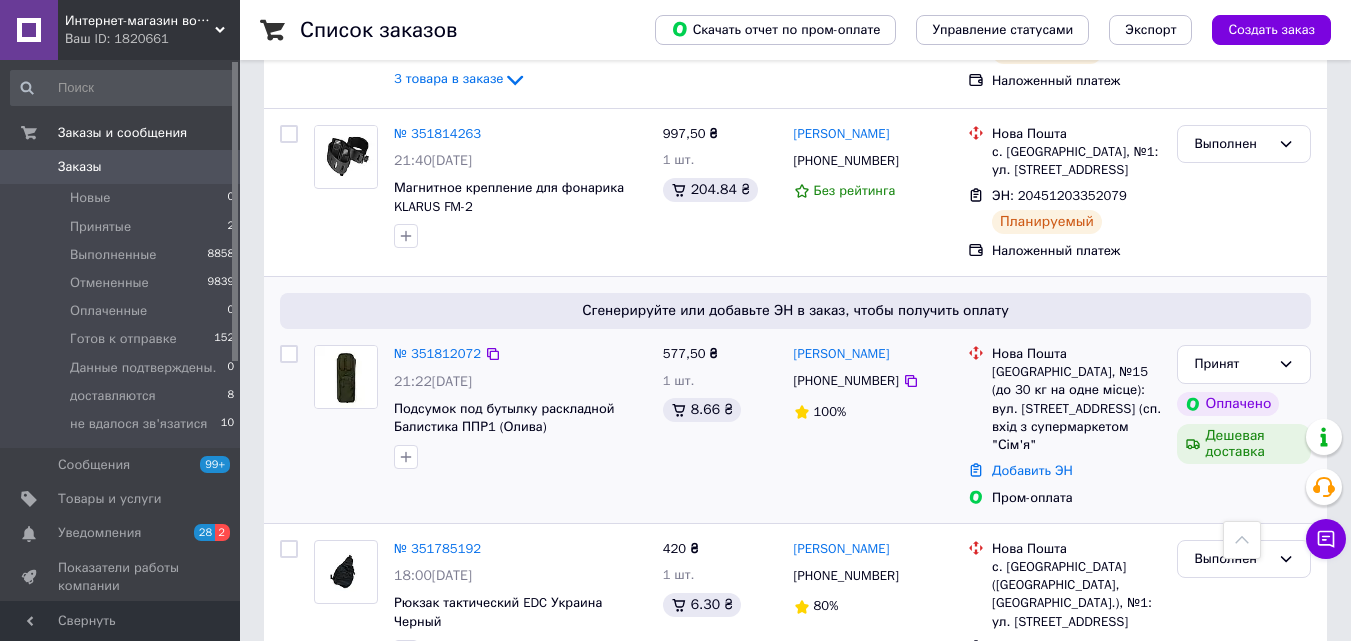 drag, startPoint x: 791, startPoint y: 298, endPoint x: 911, endPoint y: 299, distance: 120.004166 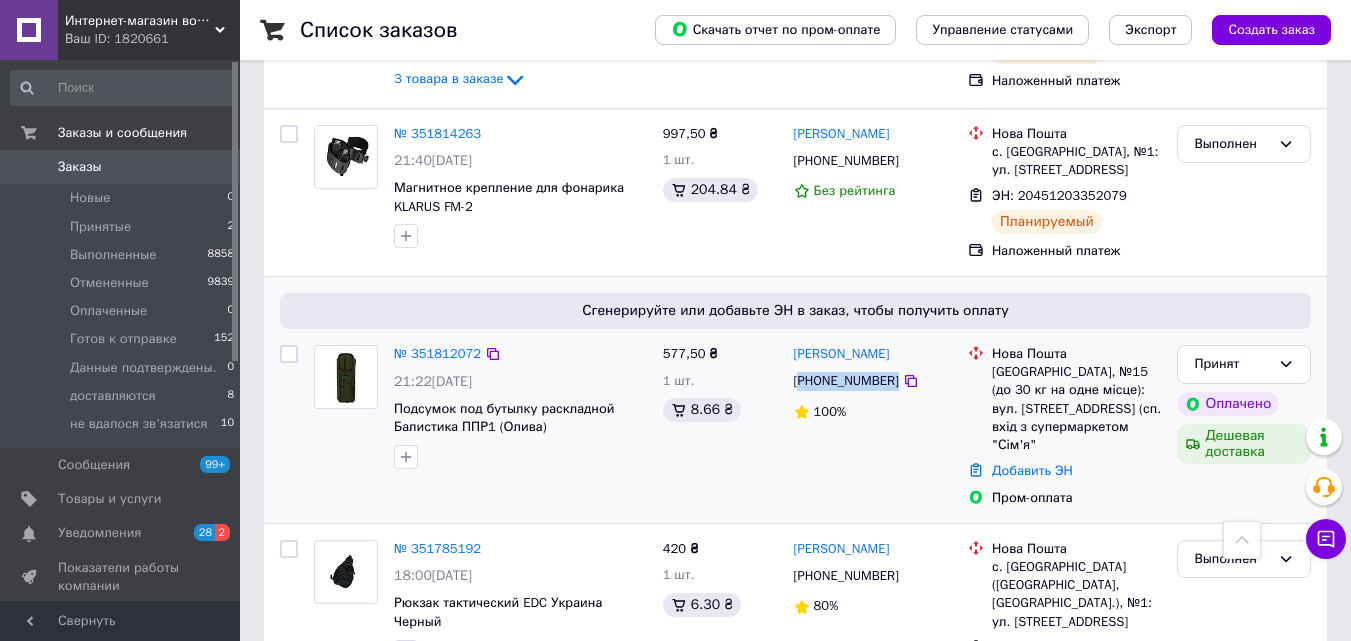 drag, startPoint x: 888, startPoint y: 324, endPoint x: 804, endPoint y: 328, distance: 84.095184 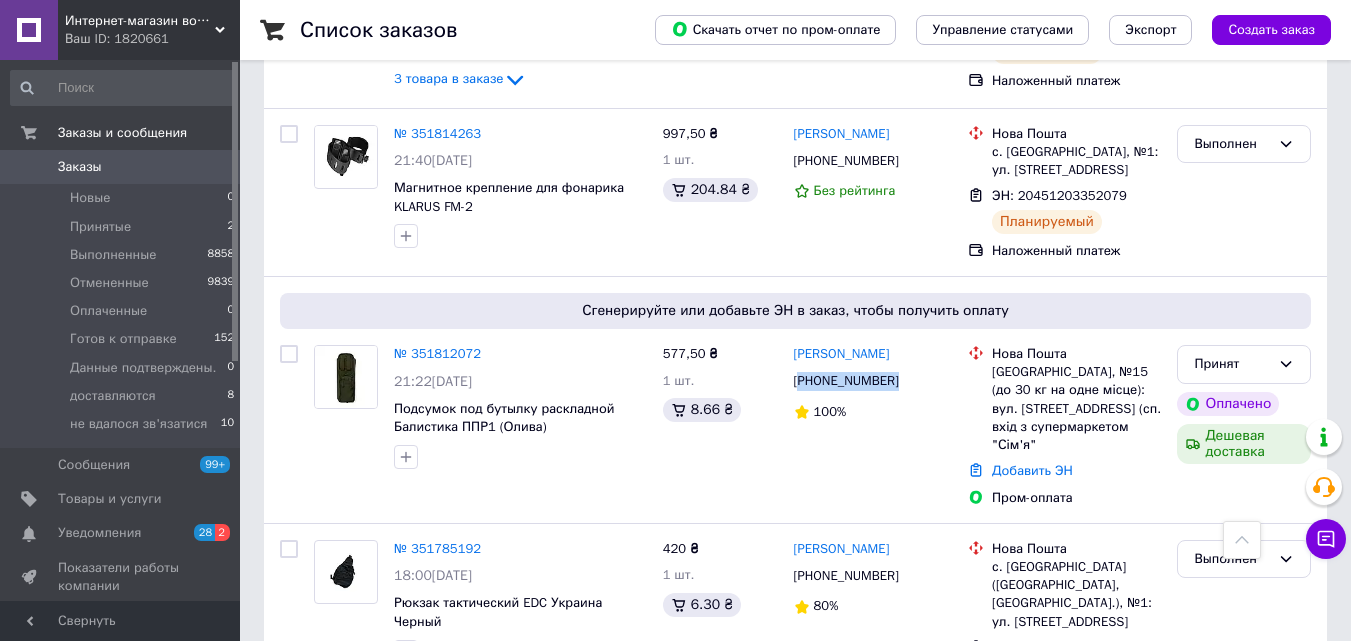 copy on "380997728450" 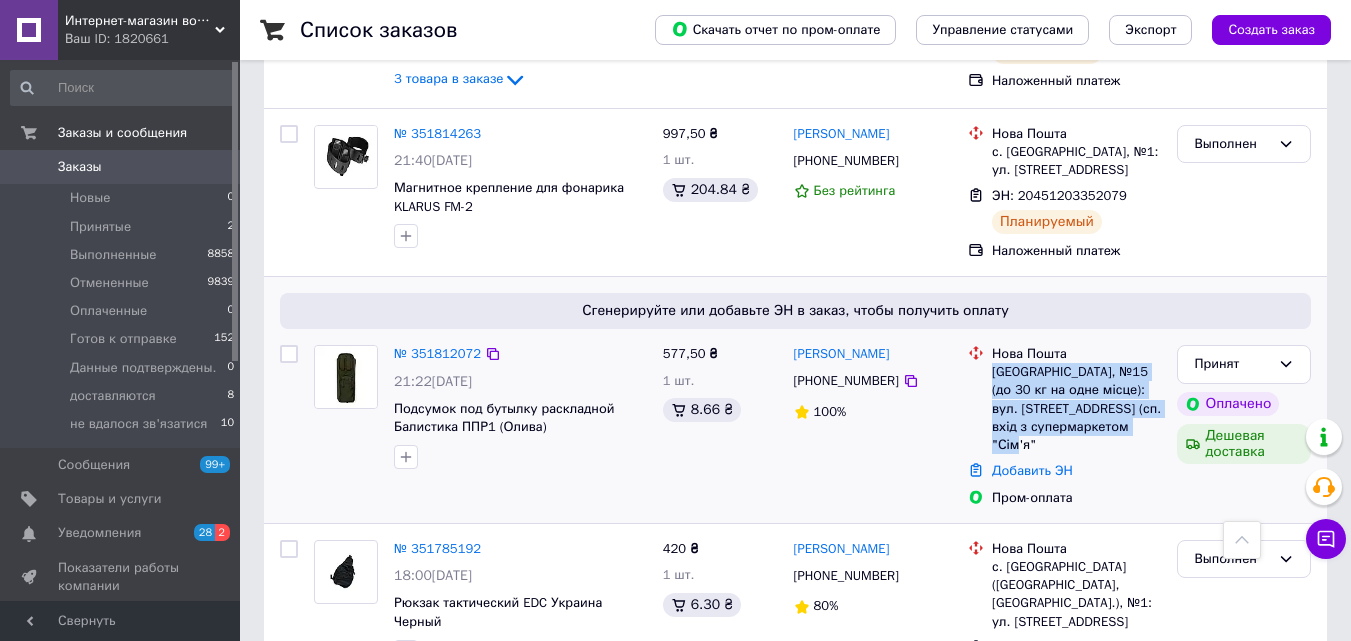 drag, startPoint x: 989, startPoint y: 315, endPoint x: 1048, endPoint y: 396, distance: 100.20978 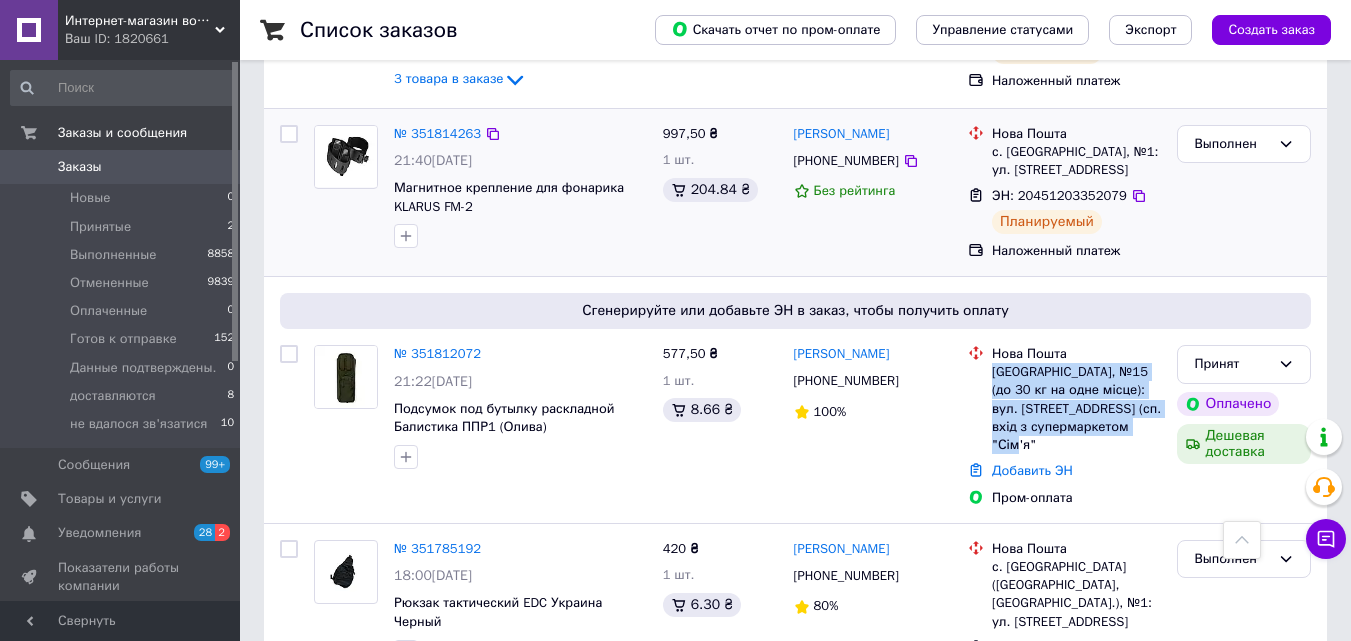 copy on "[GEOGRAPHIC_DATA], №15 (до 30 кг на одне місце): вул. [STREET_ADDRESS] (сп. вхід з супермаркетом "Сім'я"" 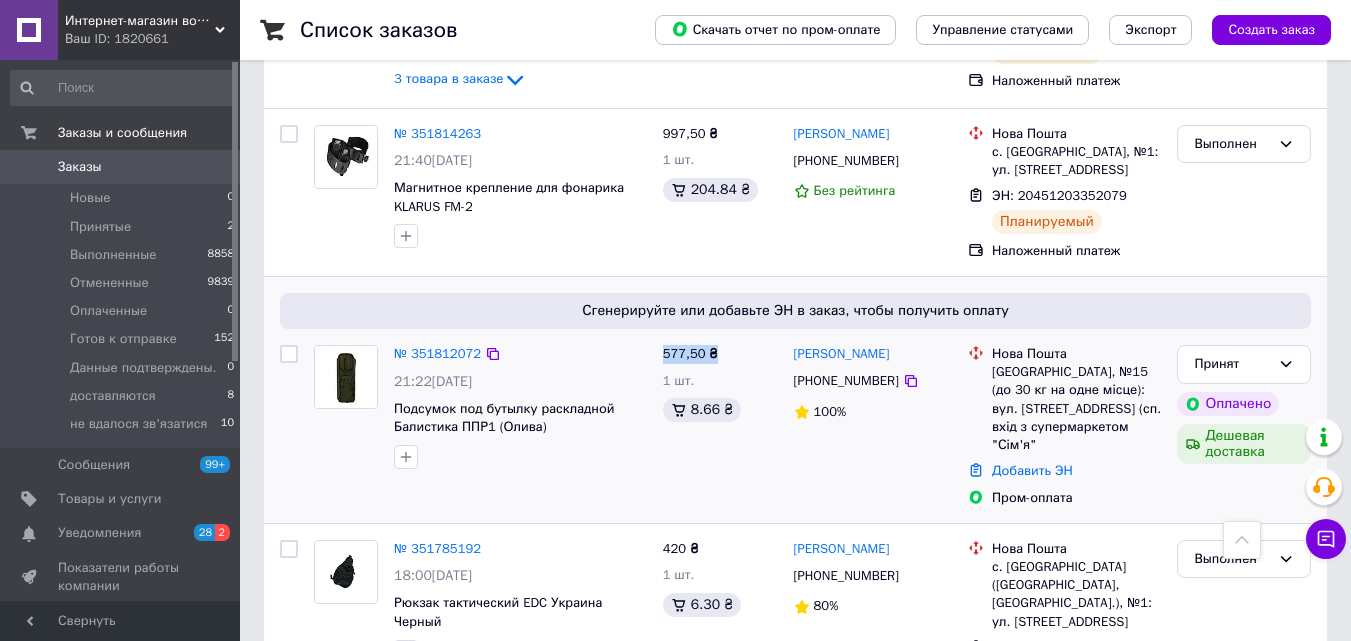 drag, startPoint x: 654, startPoint y: 297, endPoint x: 725, endPoint y: 302, distance: 71.17584 